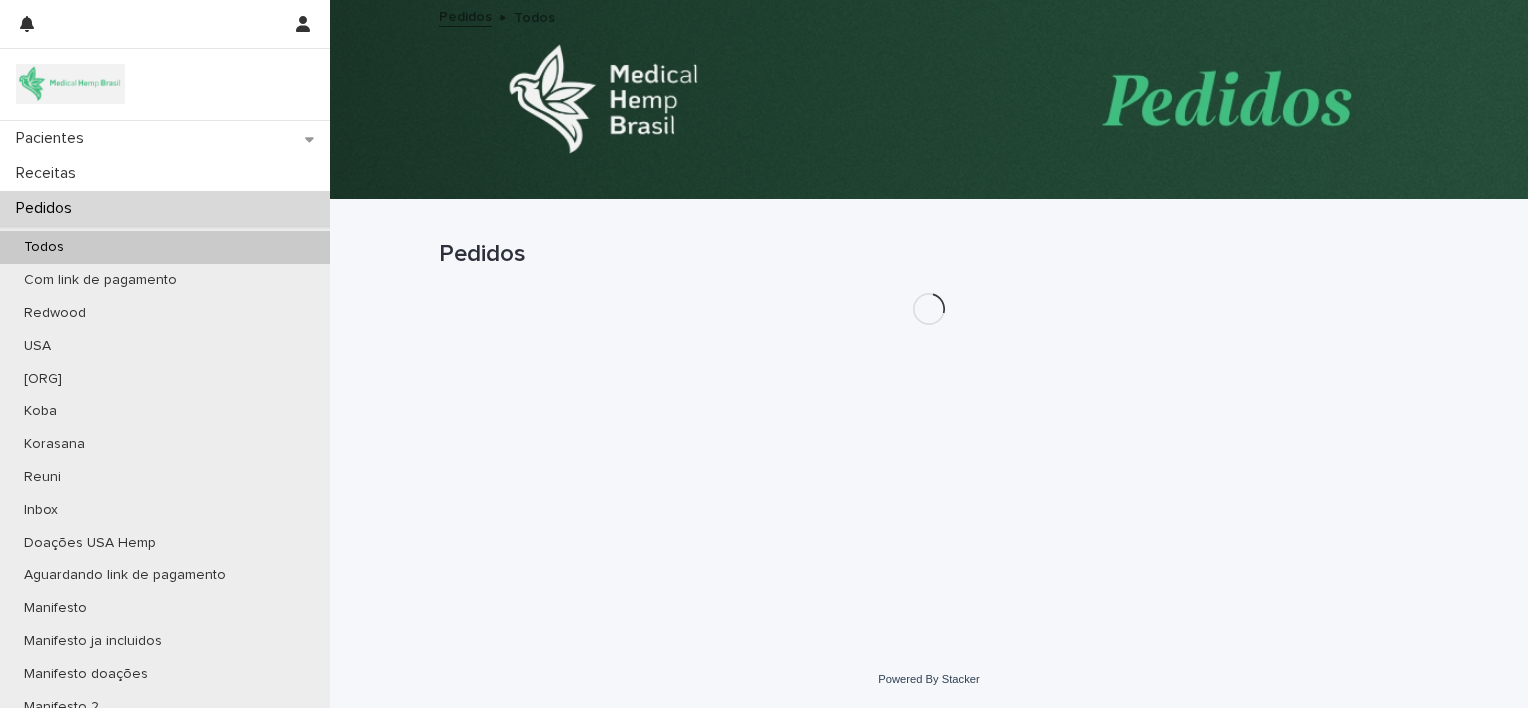 scroll, scrollTop: 0, scrollLeft: 0, axis: both 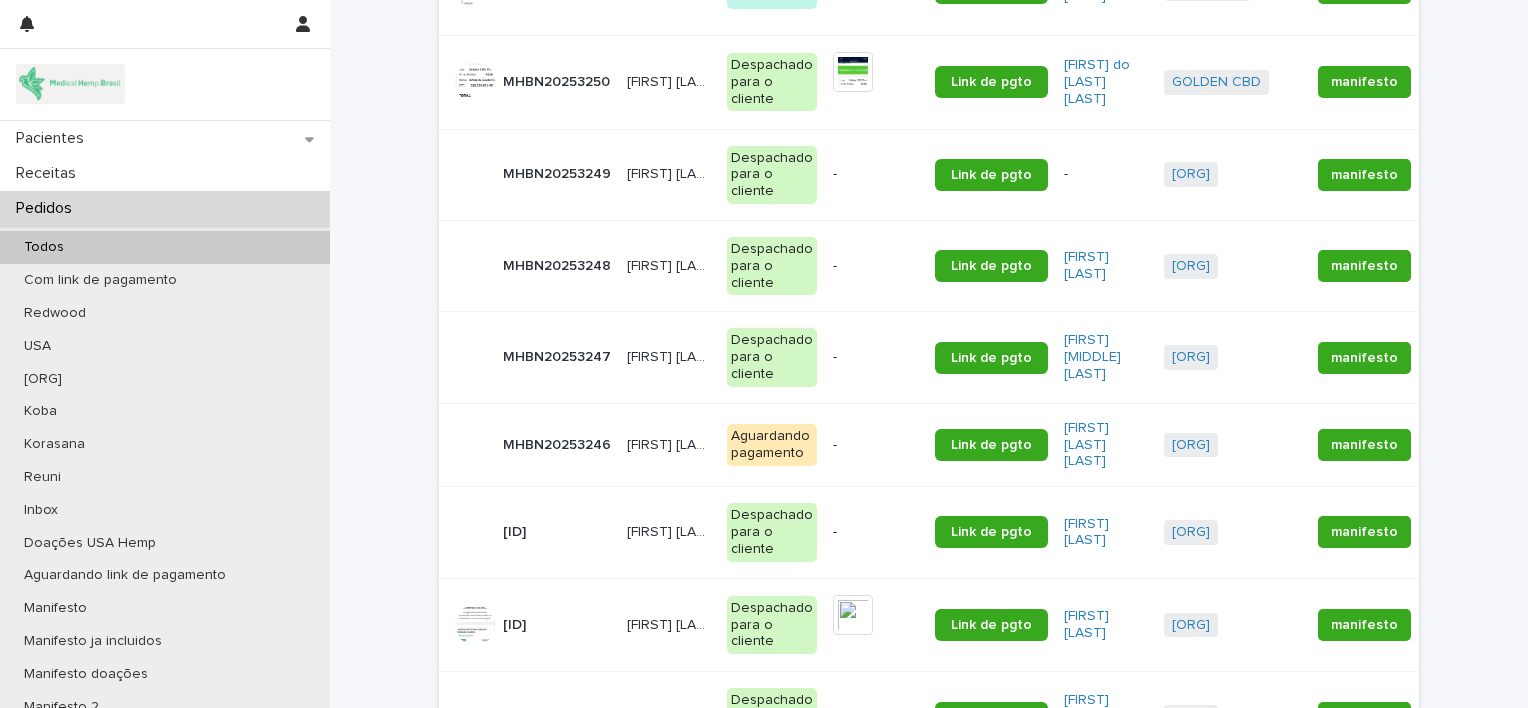 click on "[FIRST] [LAST] [LAST]" at bounding box center (671, 264) 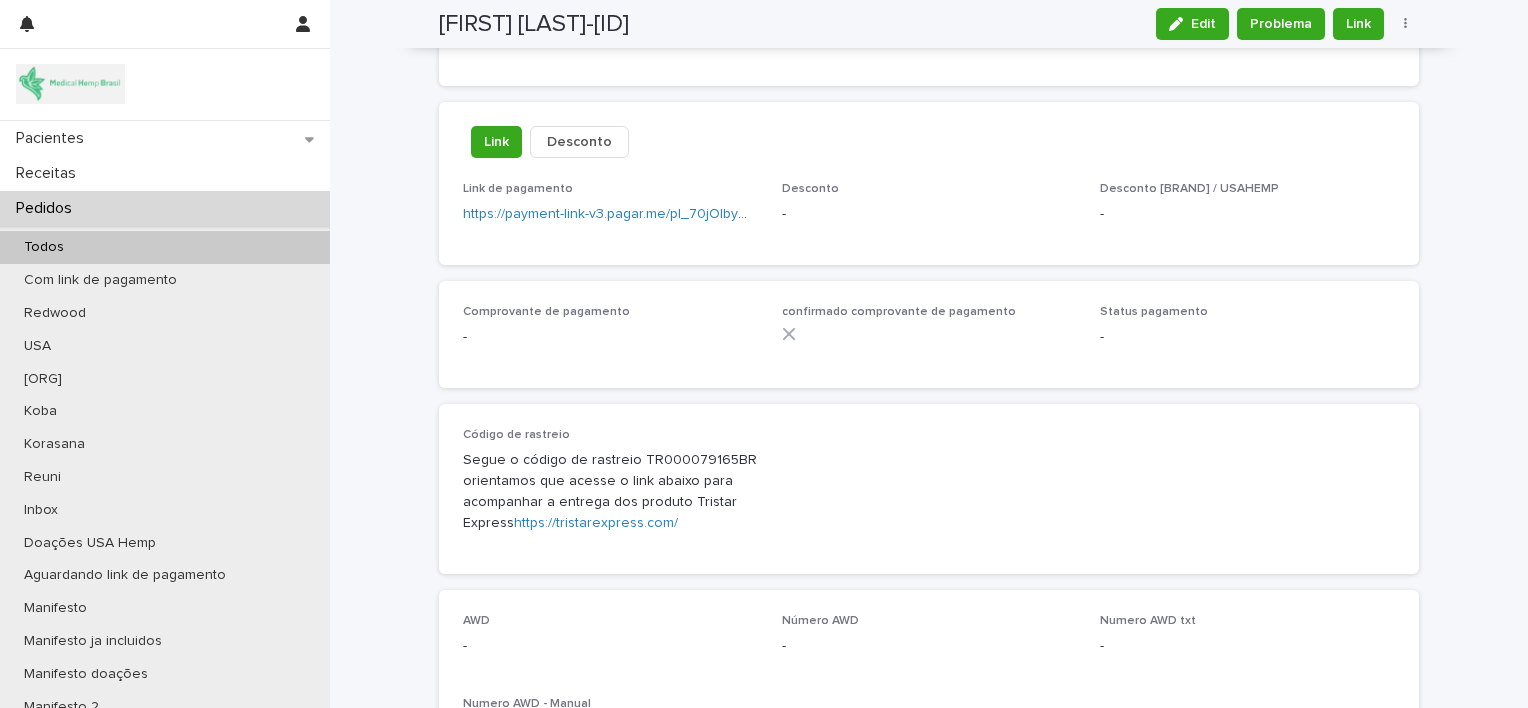 scroll, scrollTop: 1234, scrollLeft: 0, axis: vertical 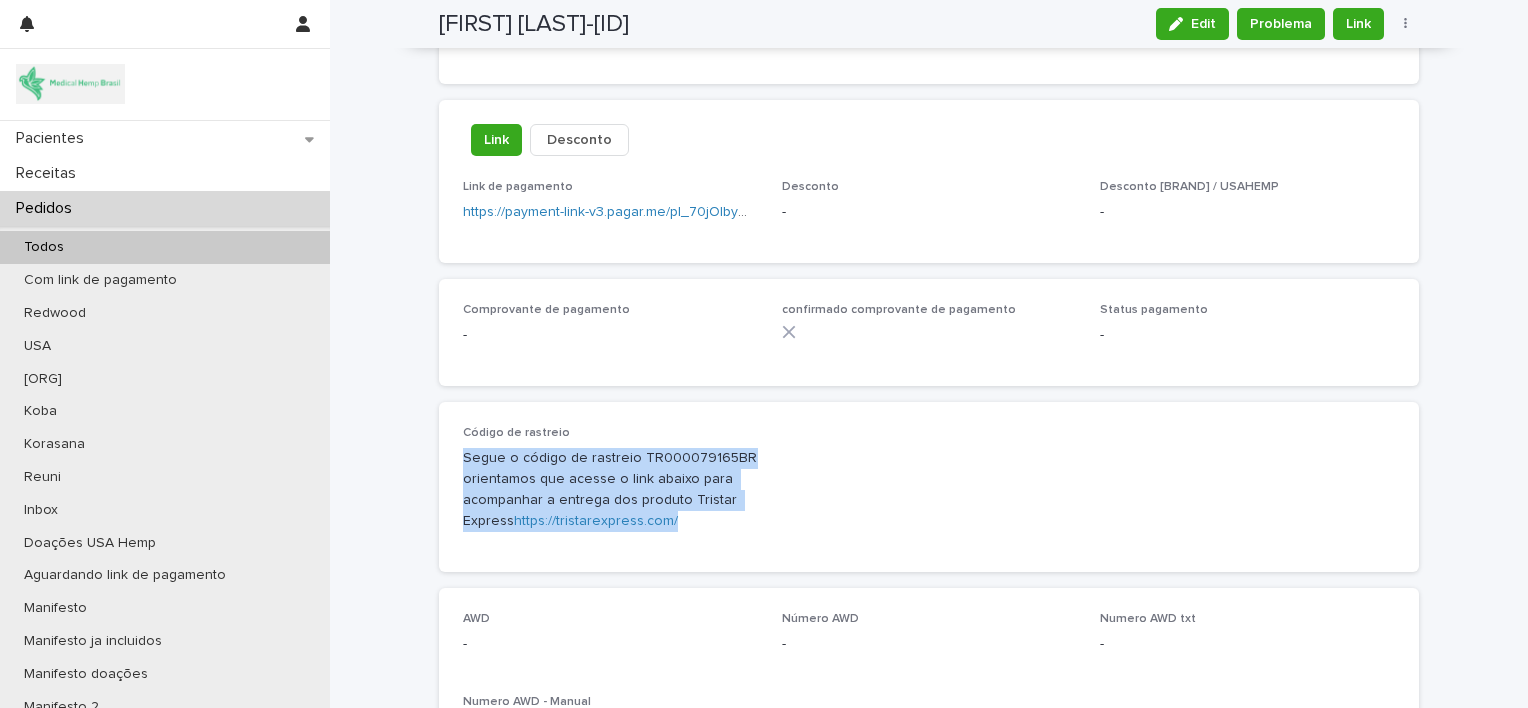 drag, startPoint x: 457, startPoint y: 451, endPoint x: 692, endPoint y: 512, distance: 242.78798 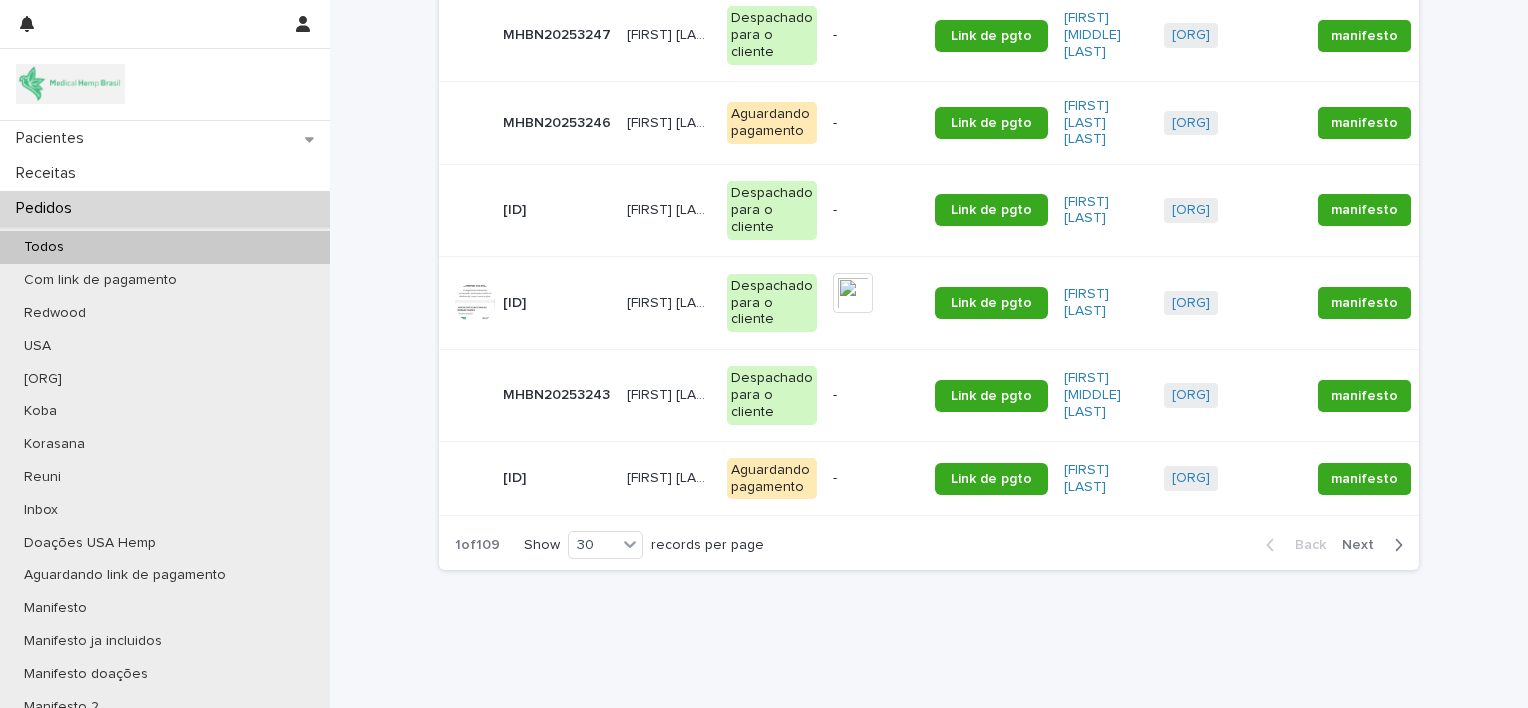 scroll, scrollTop: 2612, scrollLeft: 0, axis: vertical 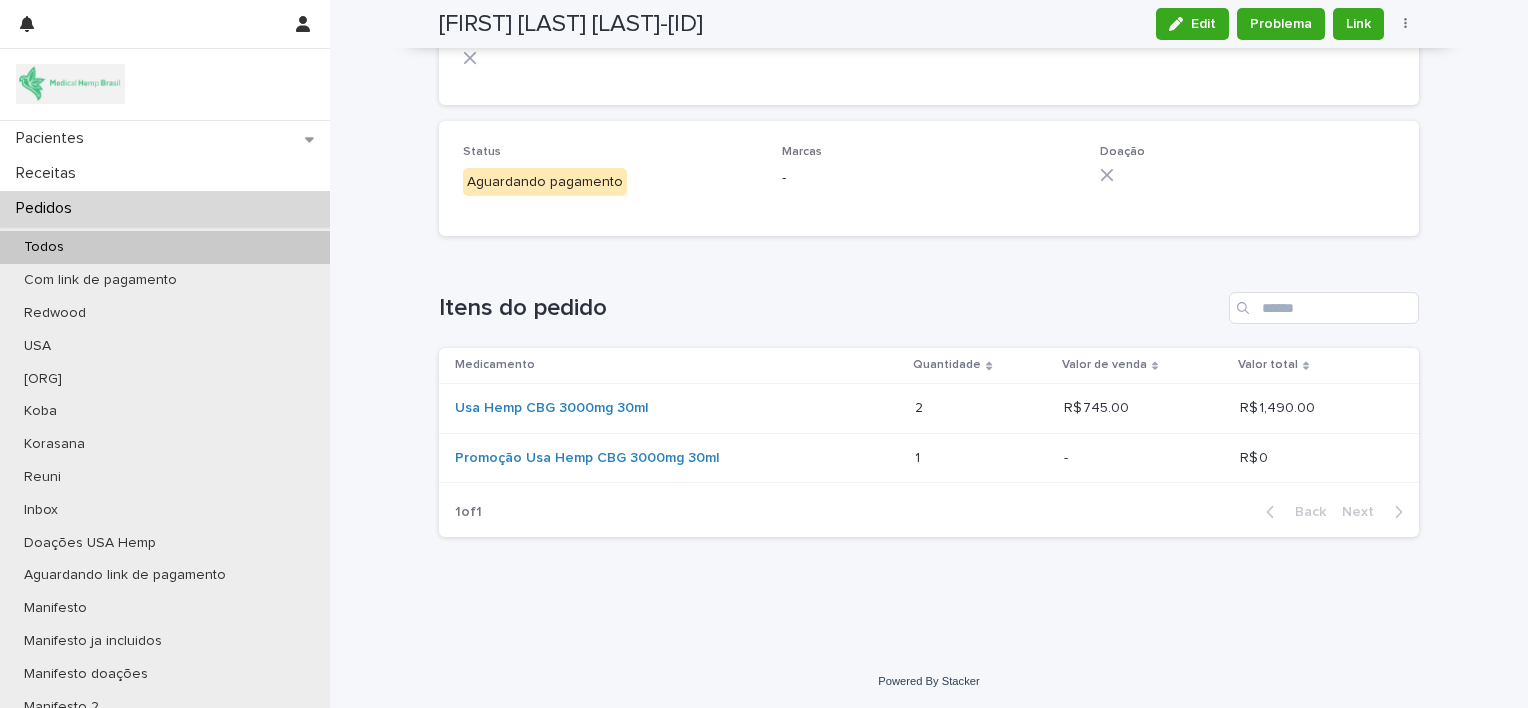 click on "Pedidos" at bounding box center (165, 208) 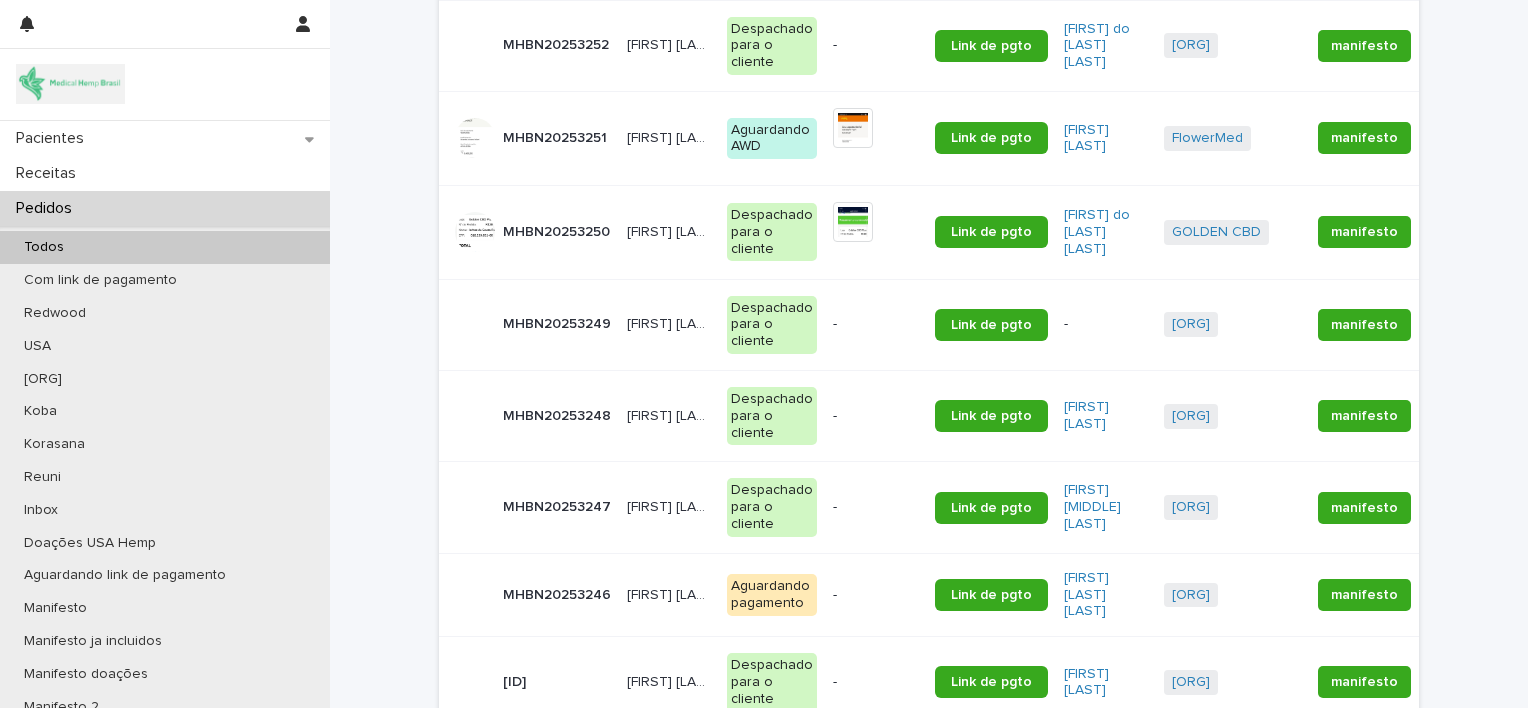 scroll, scrollTop: 0, scrollLeft: 0, axis: both 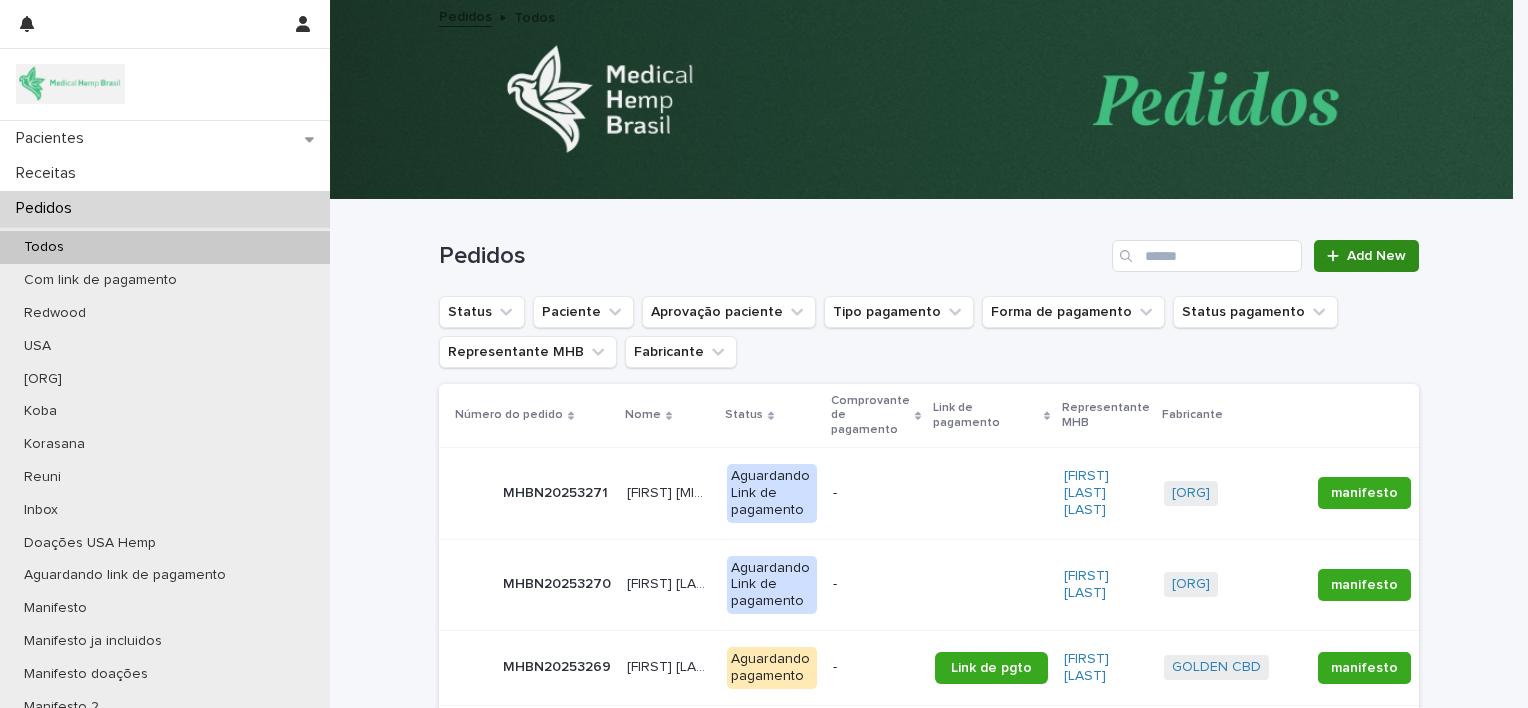 click on "Add New" at bounding box center (1376, 256) 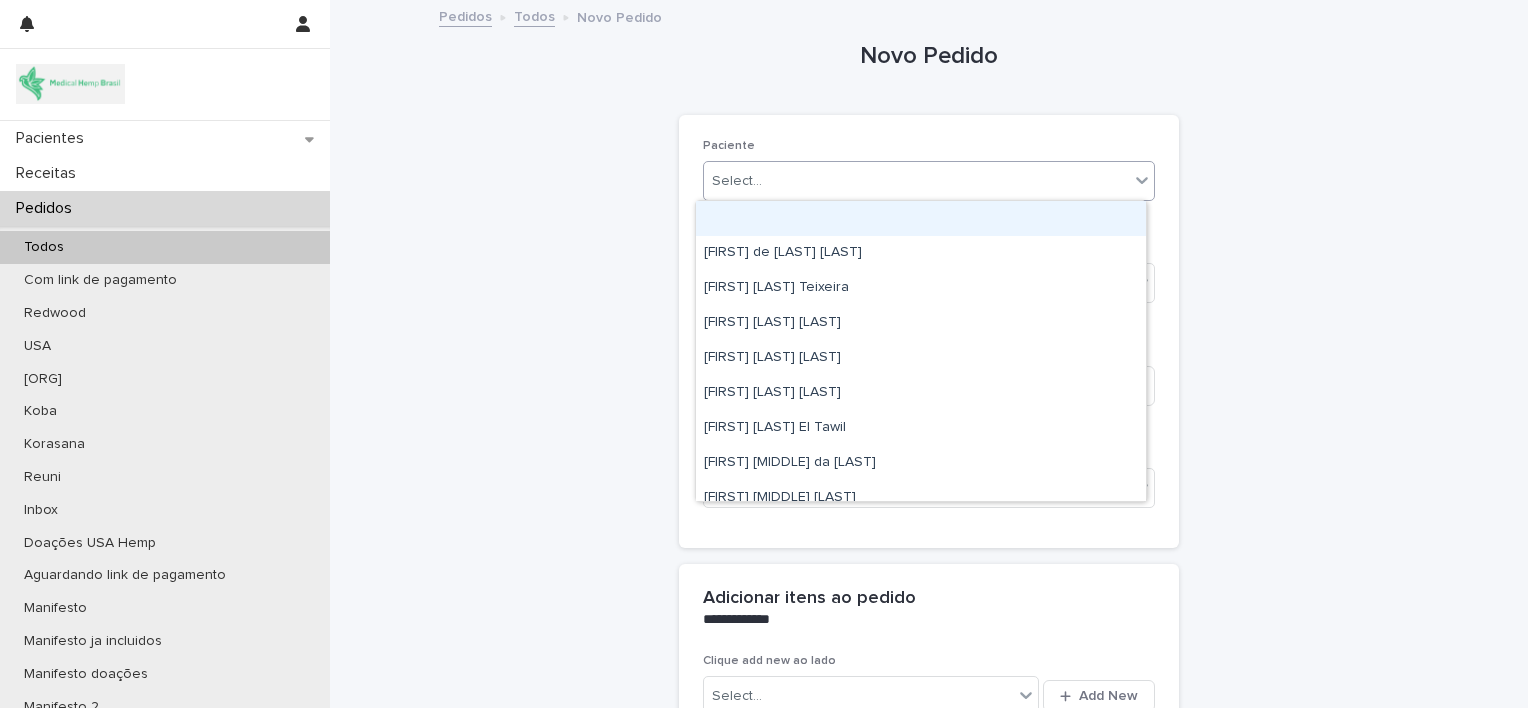 click on "Select..." at bounding box center [916, 181] 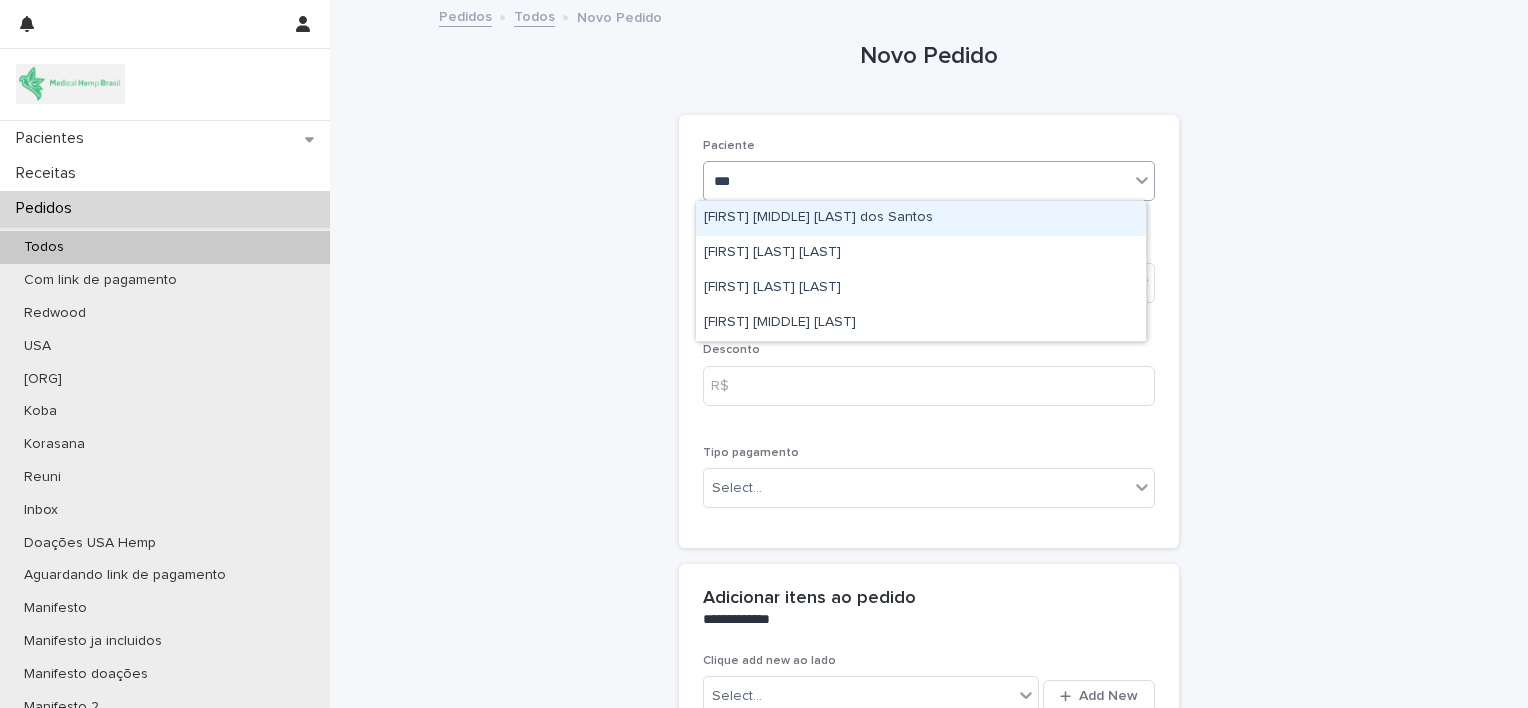 type on "****" 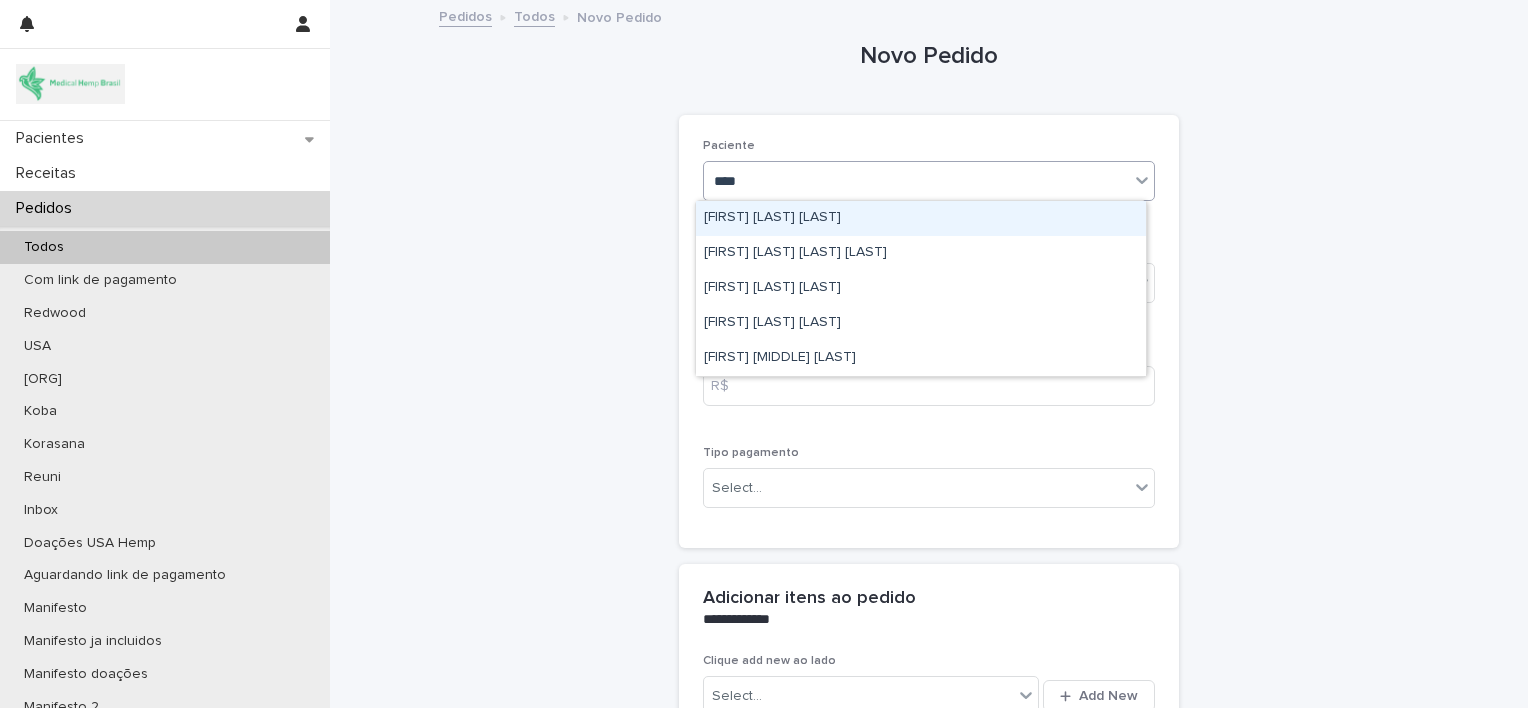click on "[FIRST] [LAST] [LAST]" at bounding box center (921, 218) 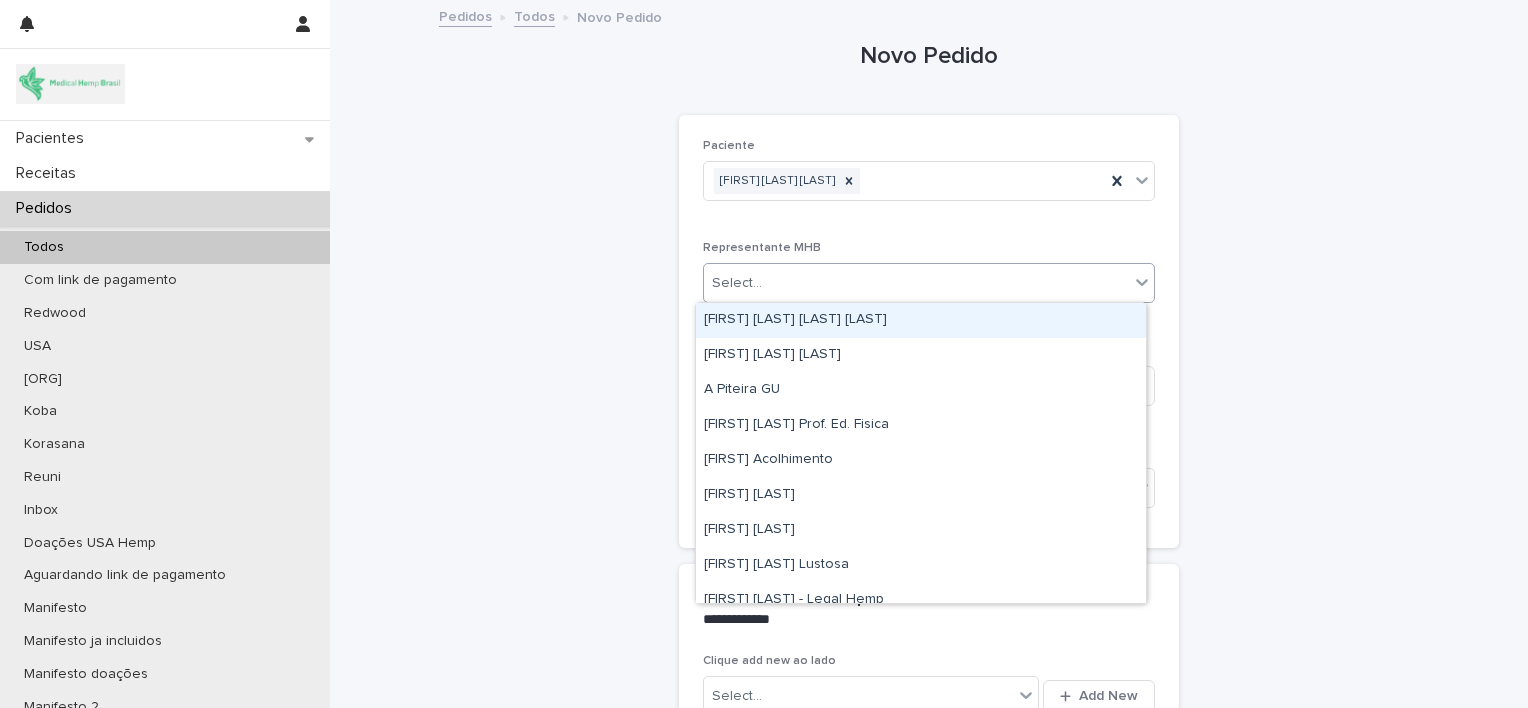 click on "Select..." at bounding box center [916, 283] 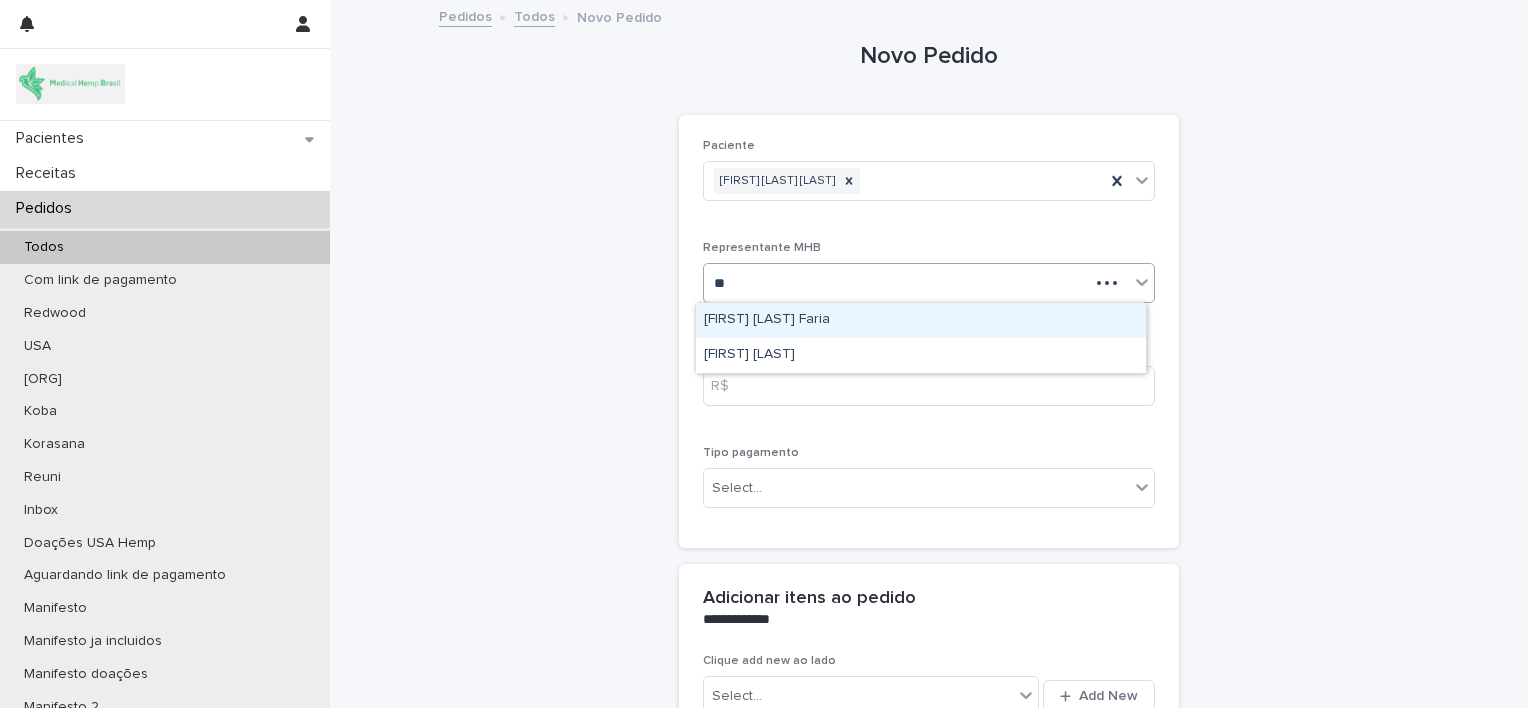 type on "***" 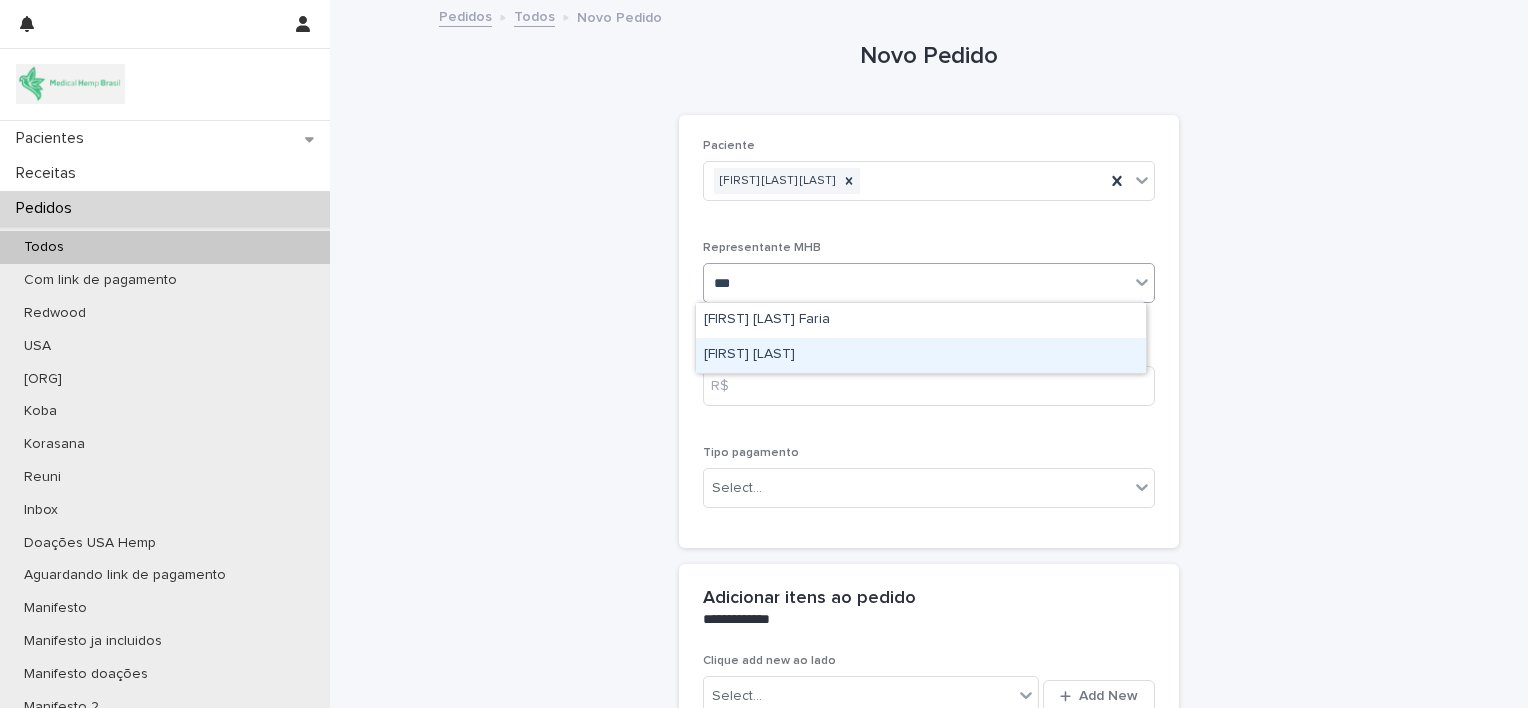 click on "[FIRST] [LAST]" at bounding box center (921, 355) 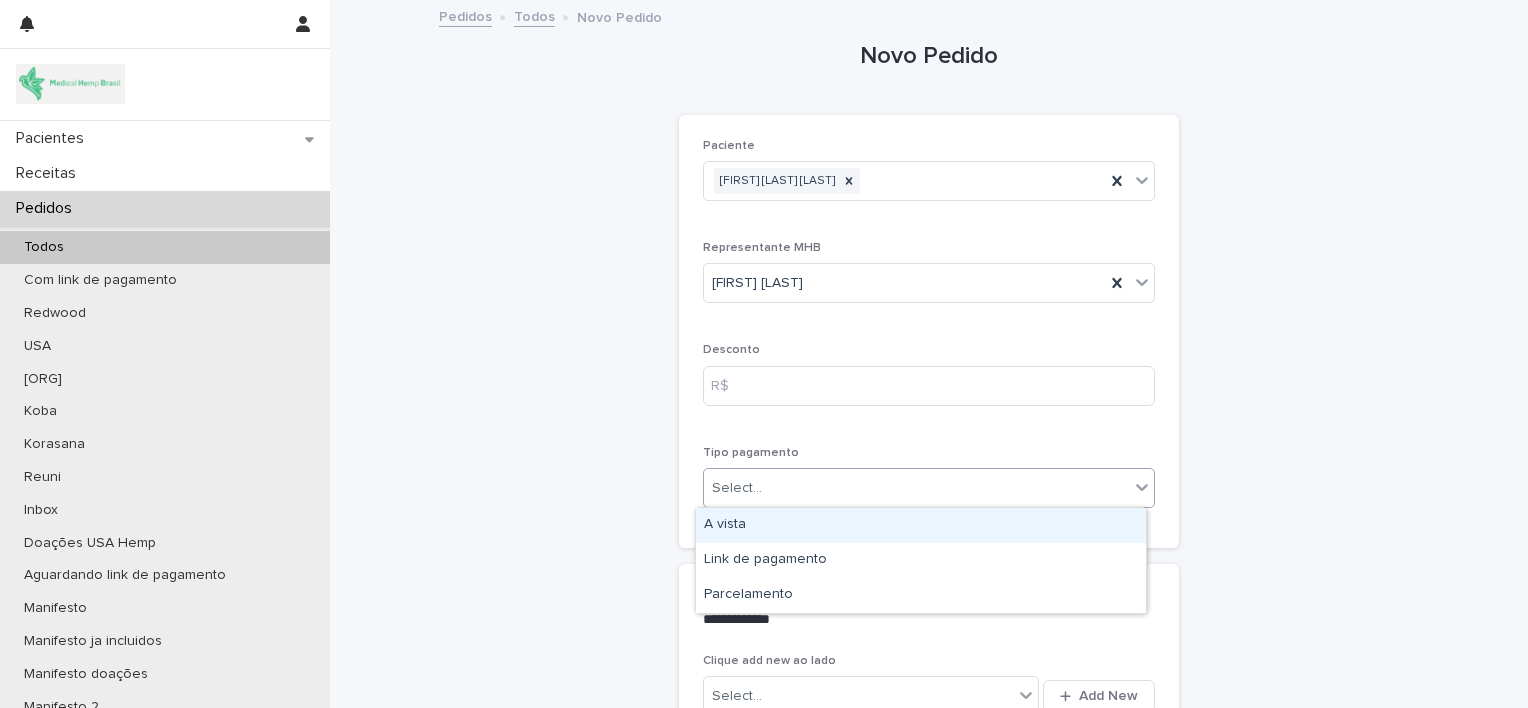 click on "Select..." at bounding box center [916, 488] 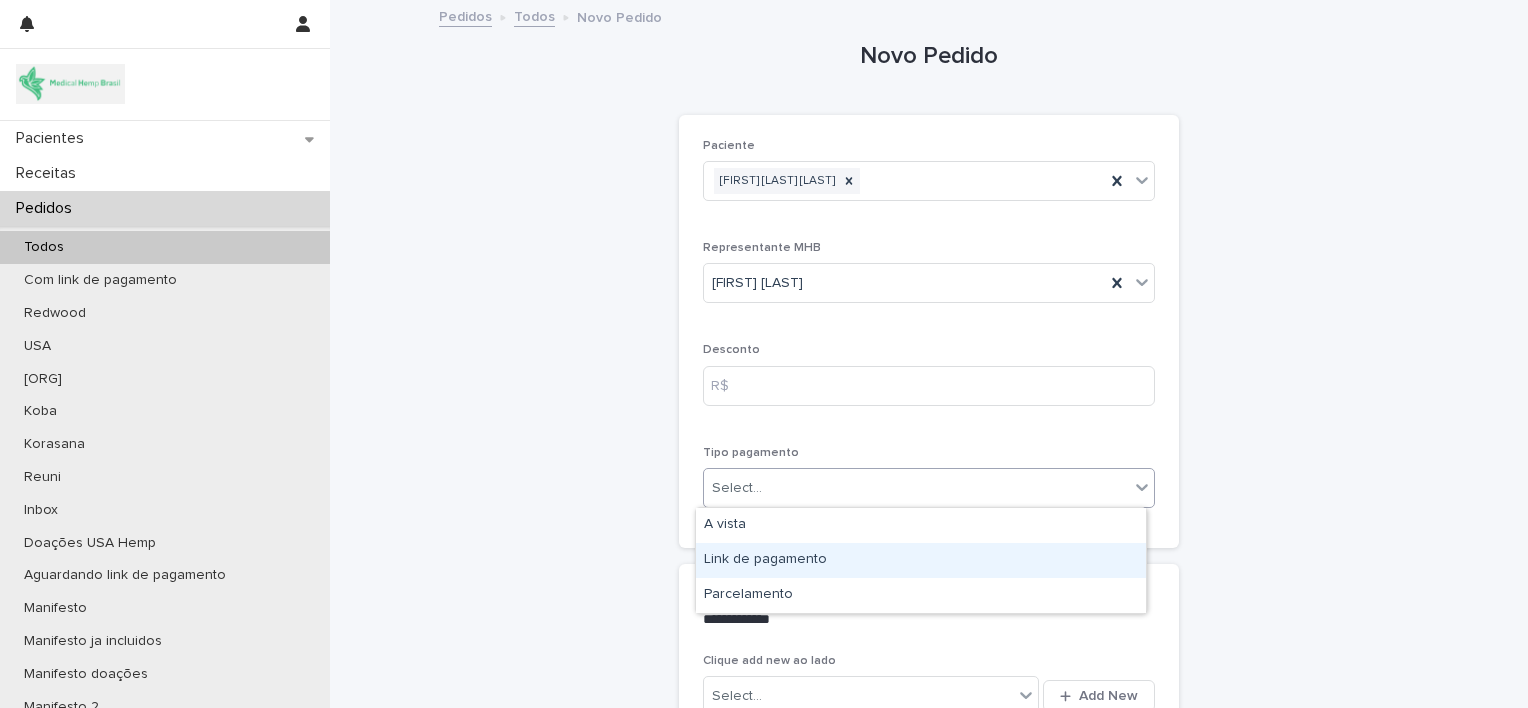 click on "Link de pagamento" at bounding box center (921, 560) 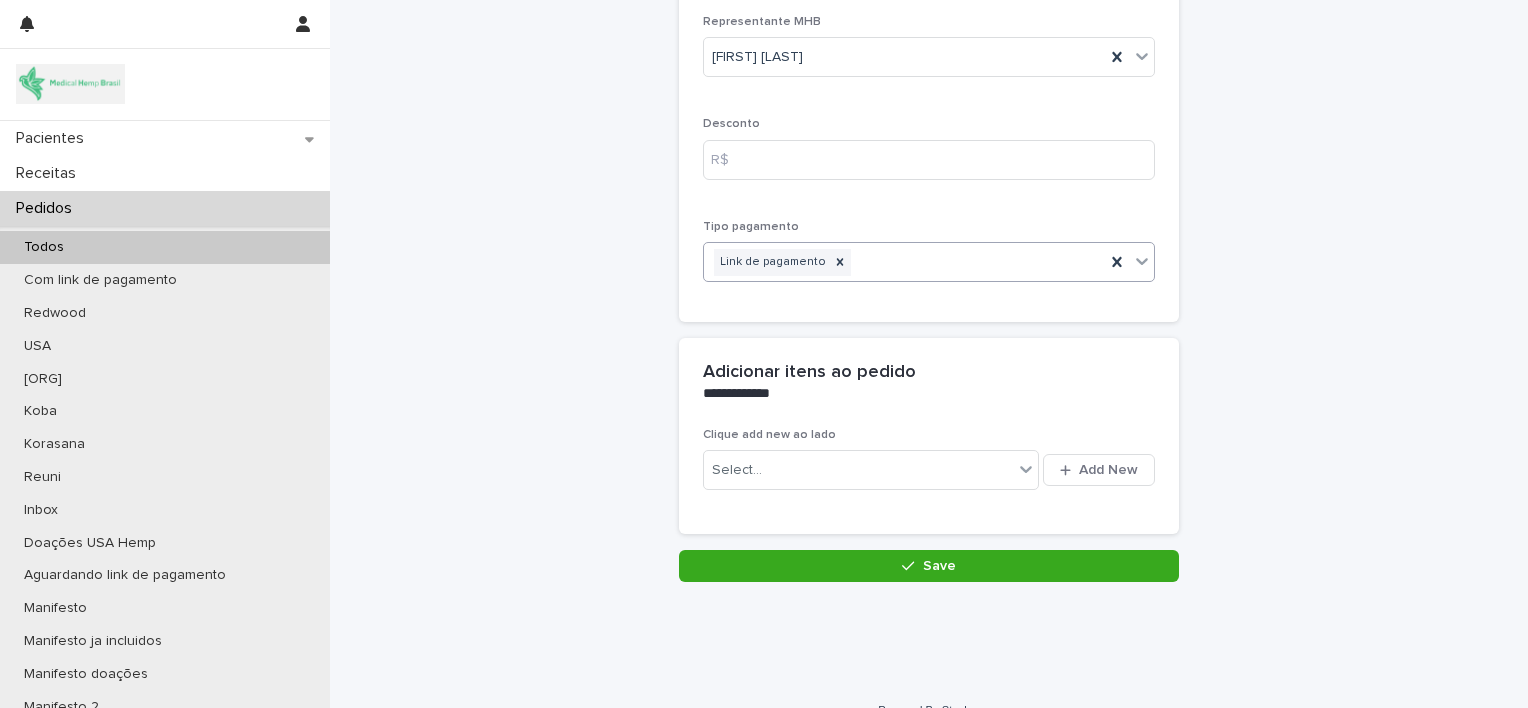 scroll, scrollTop: 255, scrollLeft: 0, axis: vertical 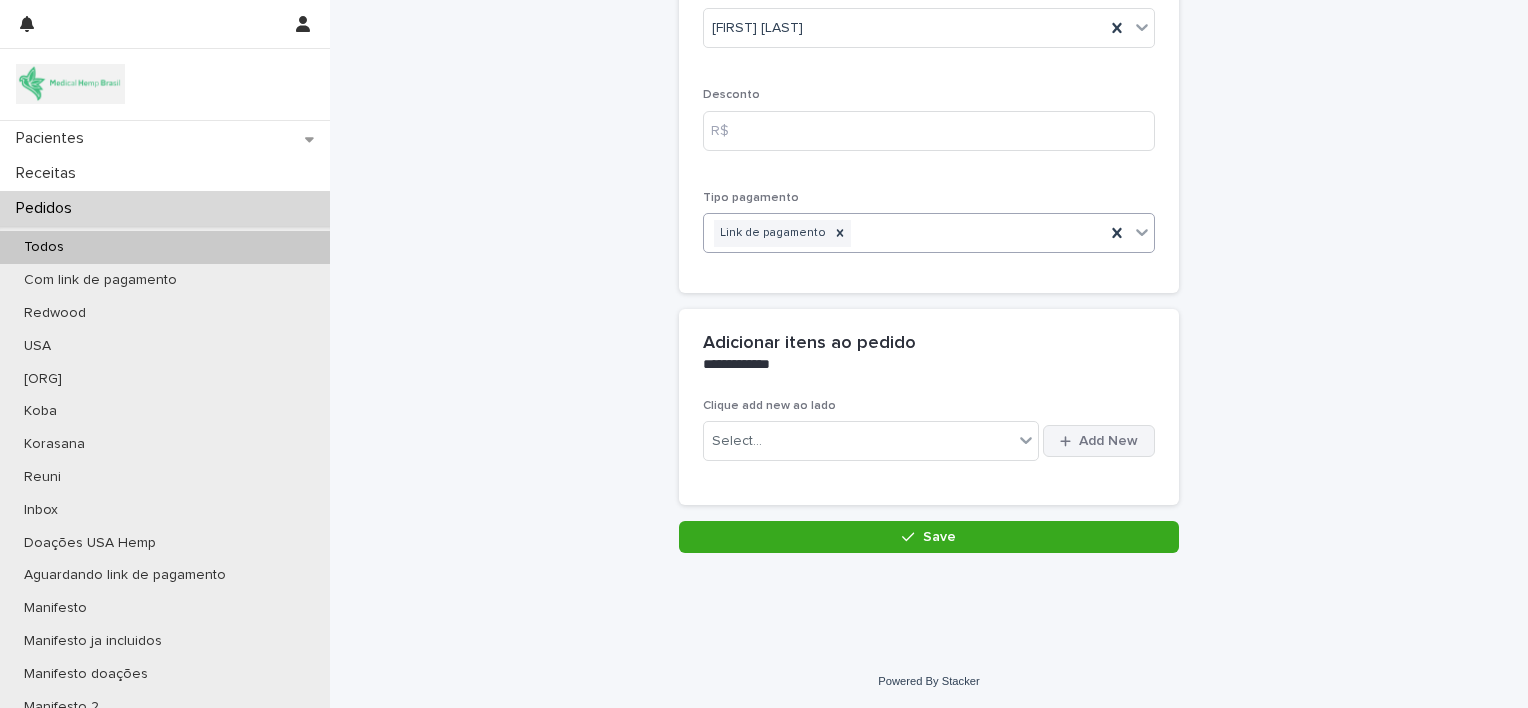 click on "Add New" at bounding box center [1108, 441] 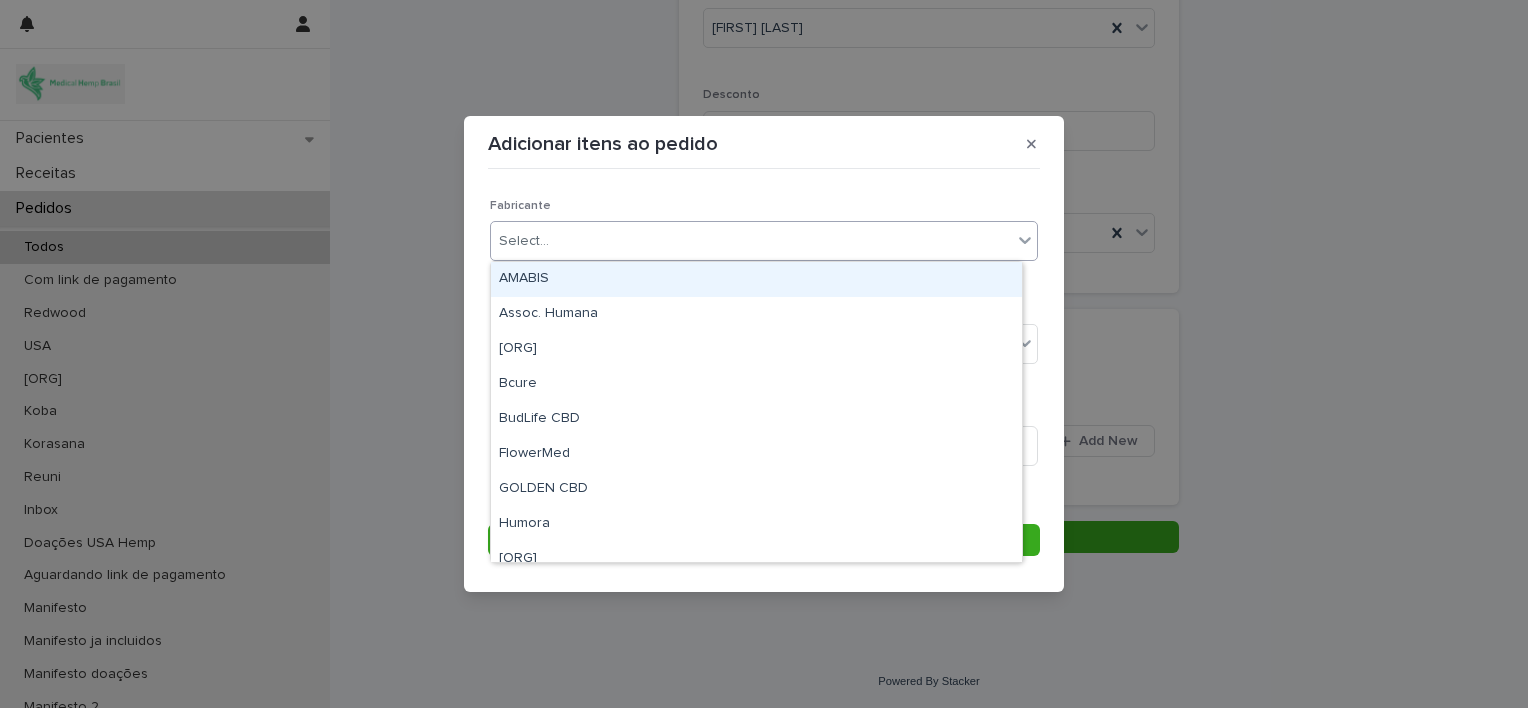 click on "Select..." at bounding box center (751, 241) 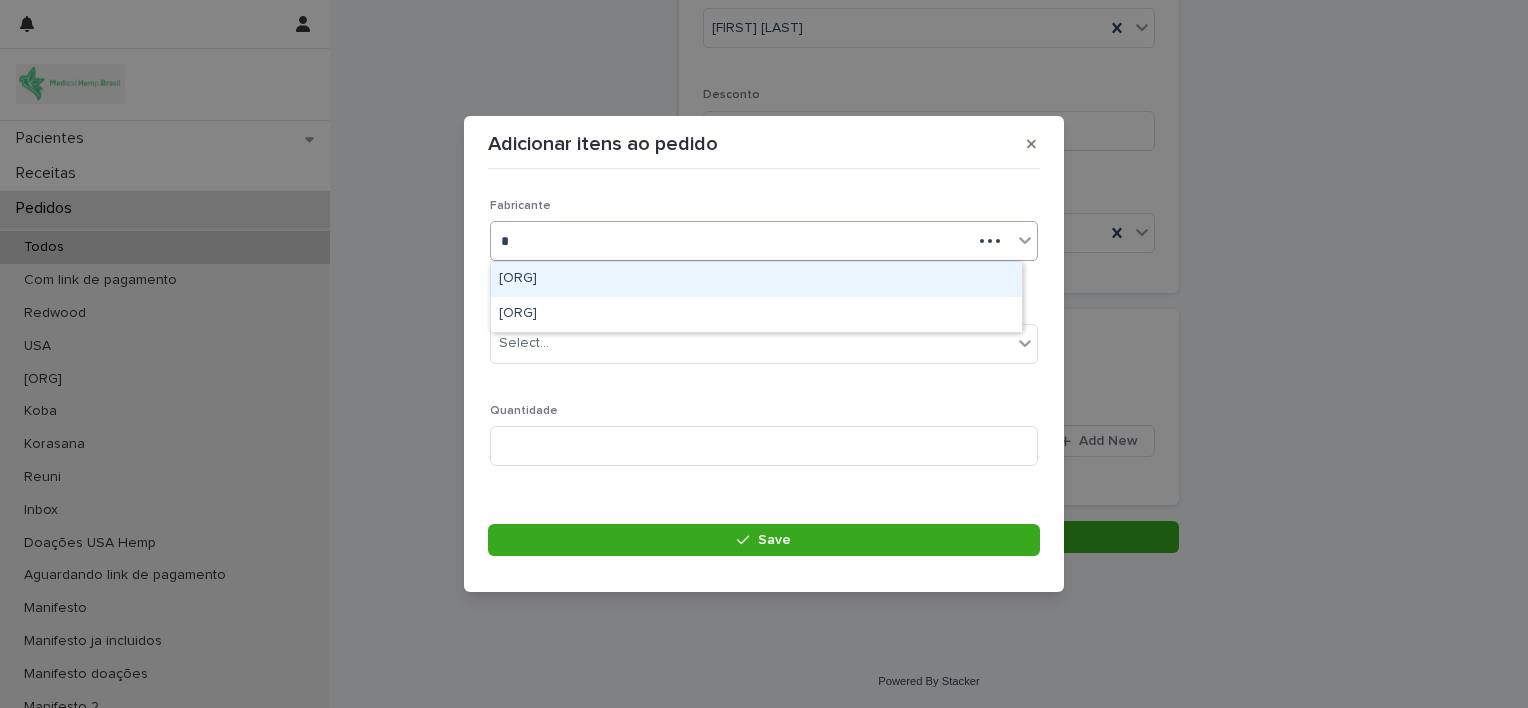 type on "**" 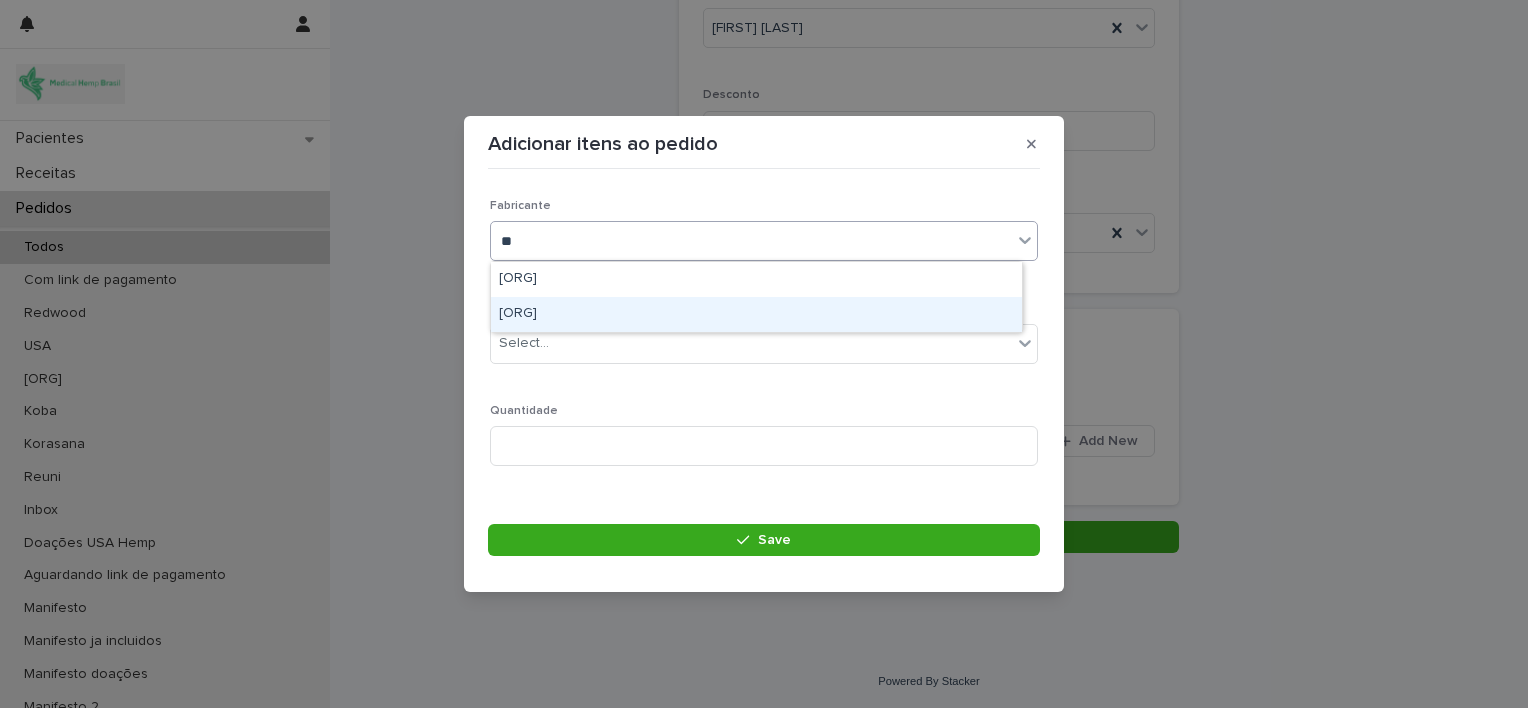 click on "[ORG]" at bounding box center (756, 314) 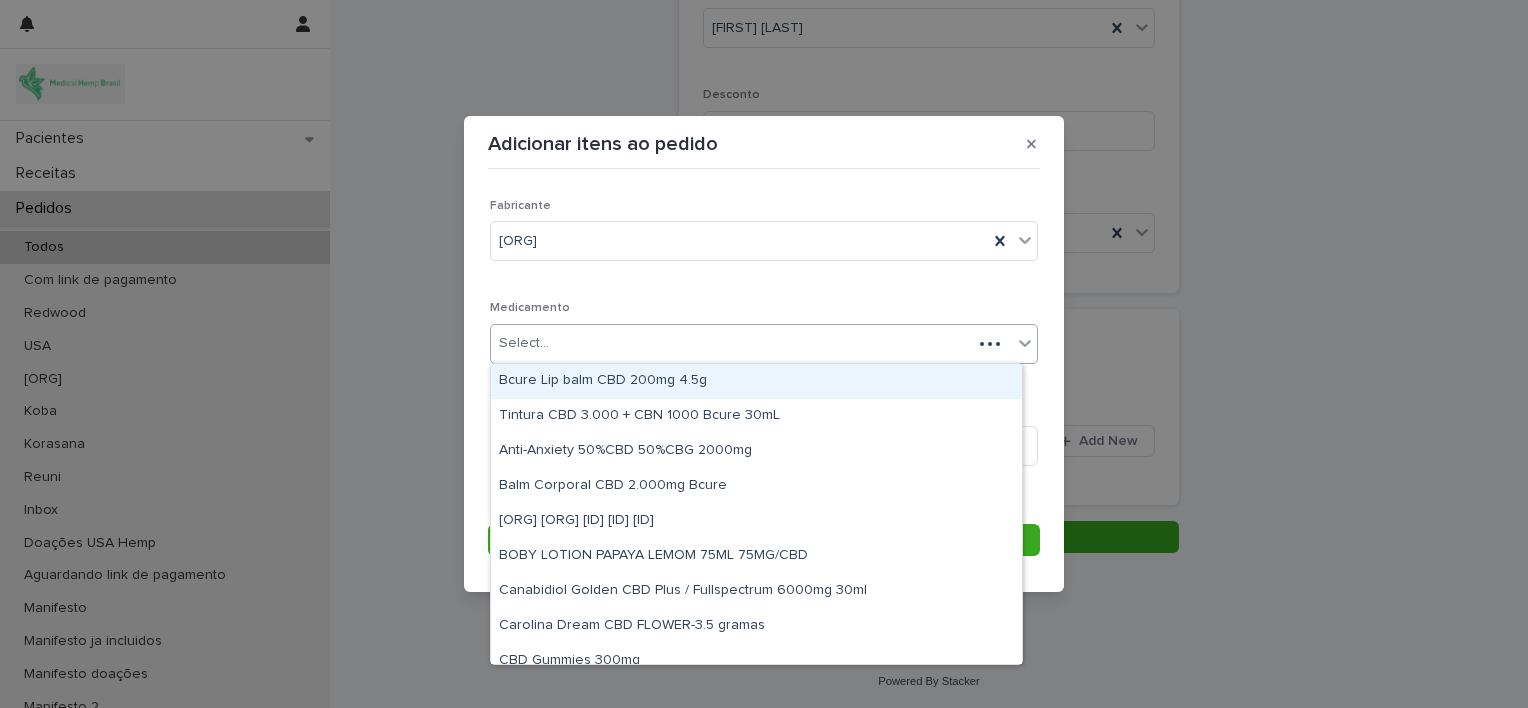 click on "Select..." at bounding box center (731, 343) 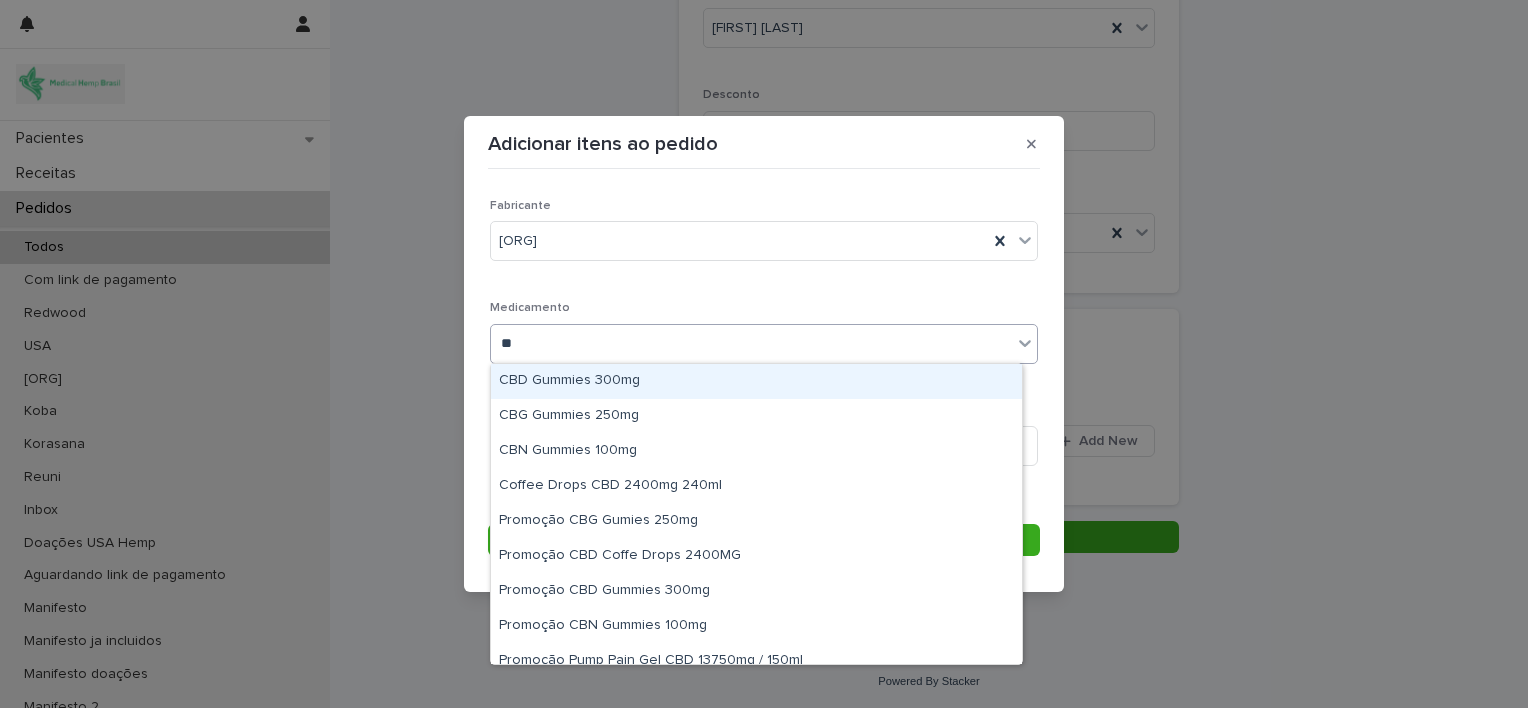 type on "***" 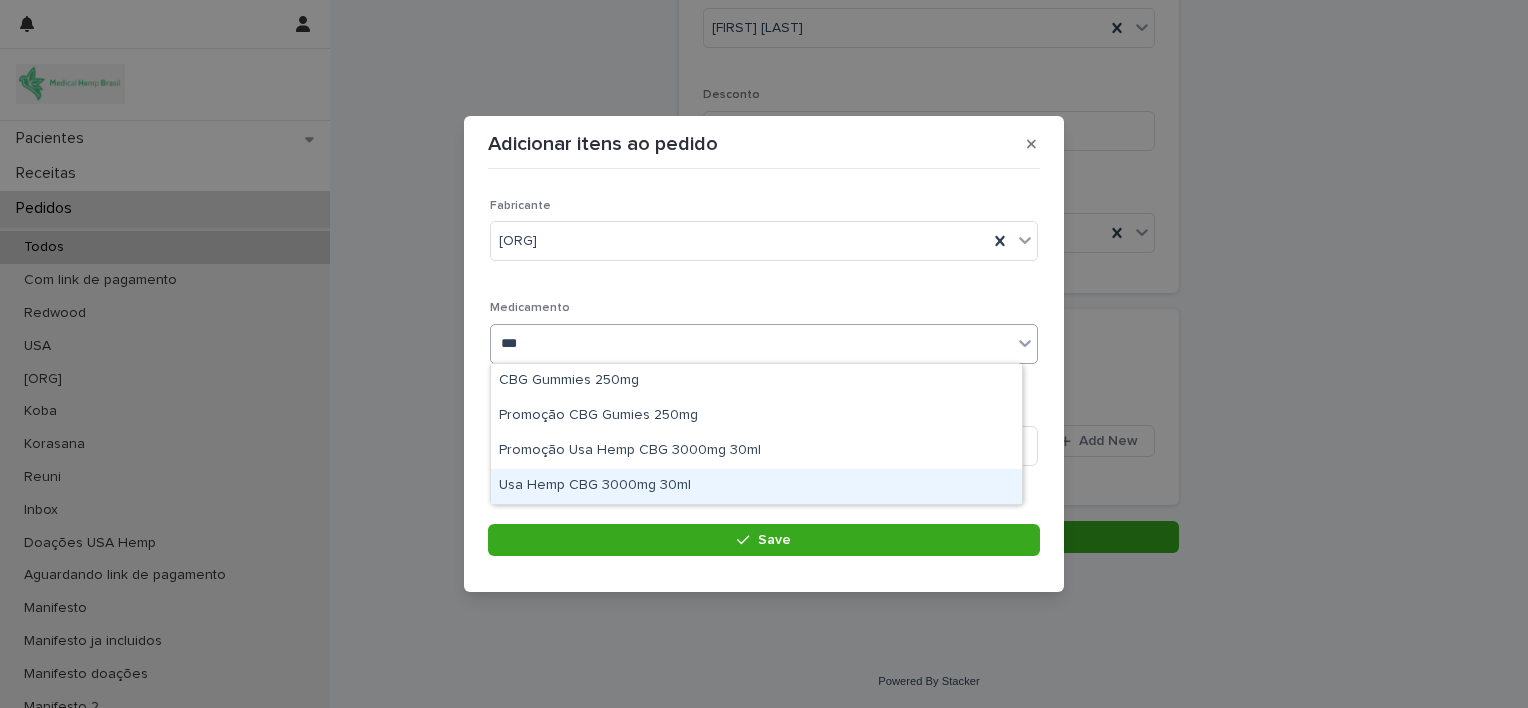 click on "Usa Hemp CBG 3000mg 30ml" at bounding box center (756, 486) 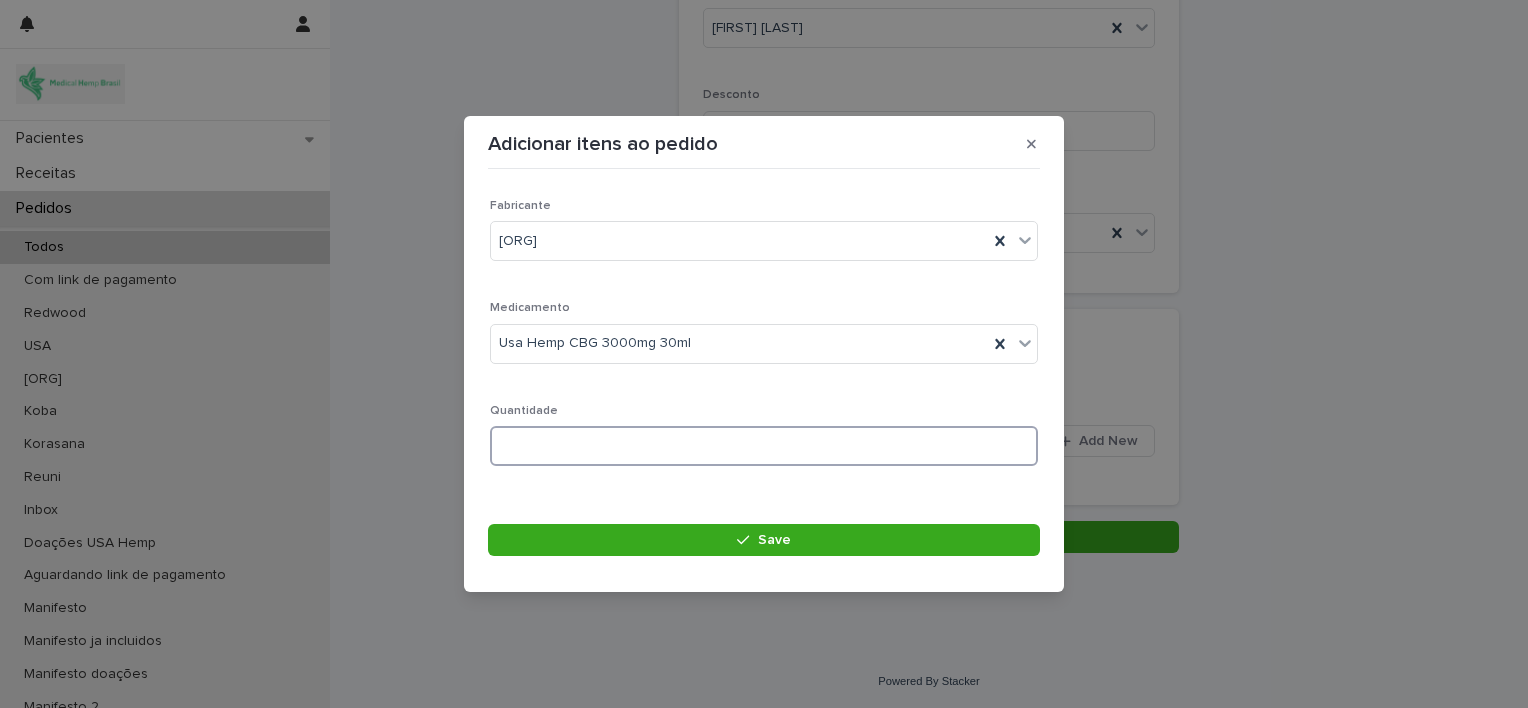 click at bounding box center [764, 446] 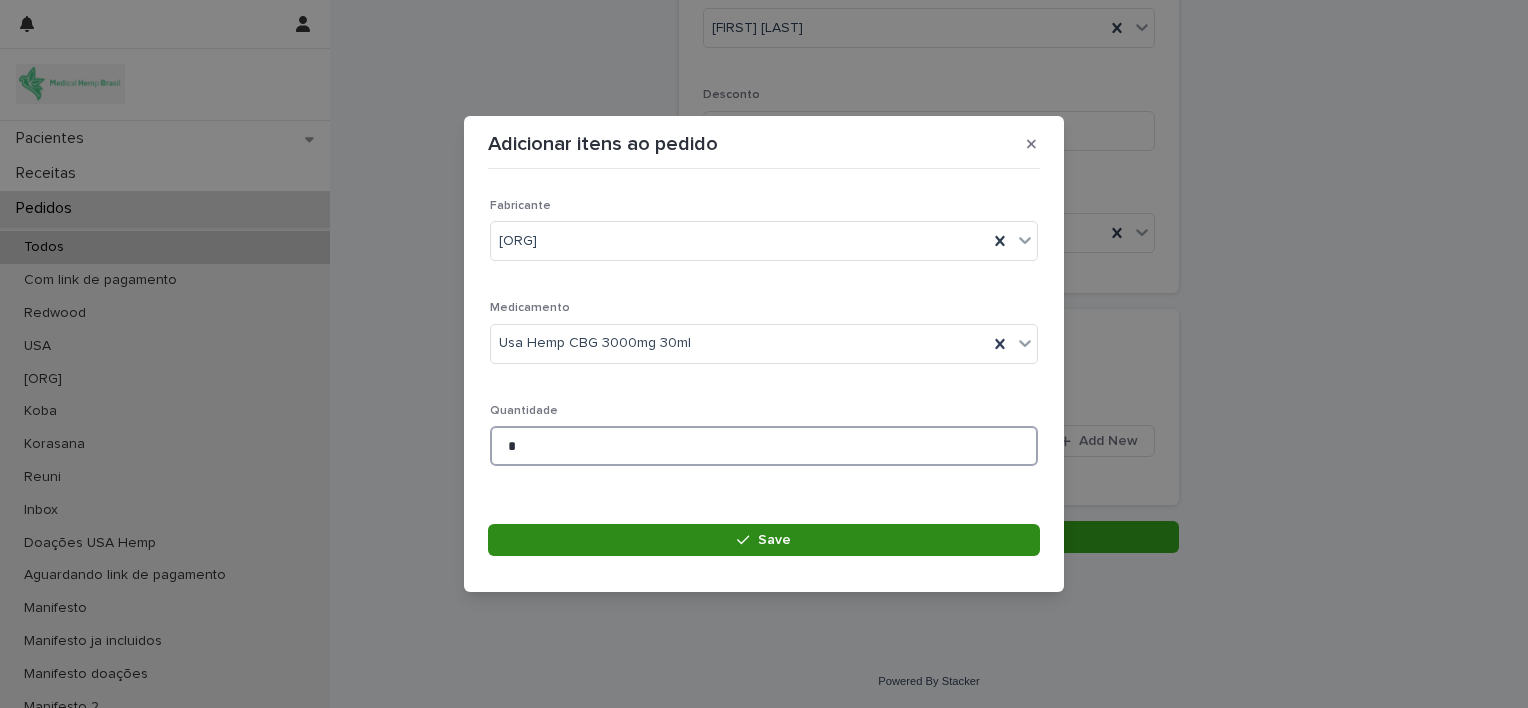 type on "*" 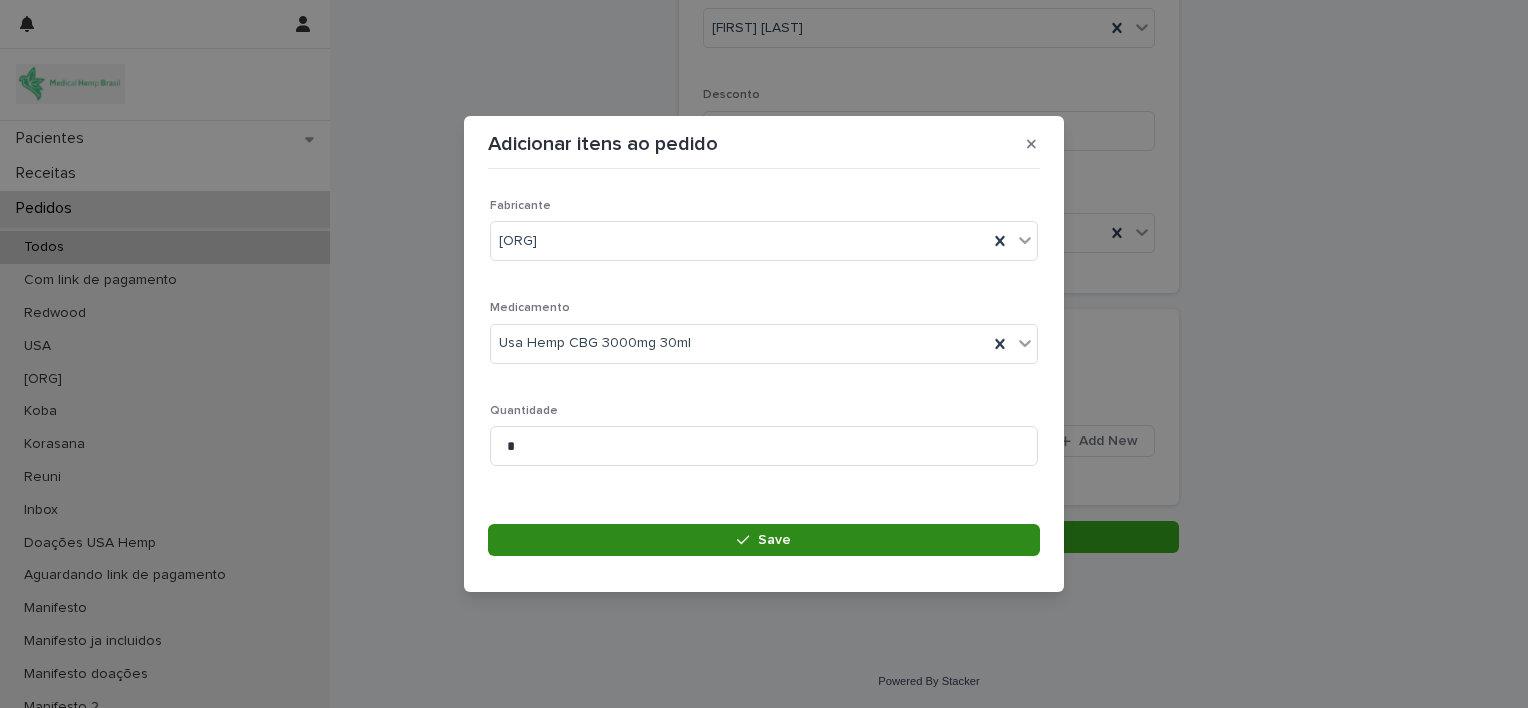 click on "Save" at bounding box center (764, 540) 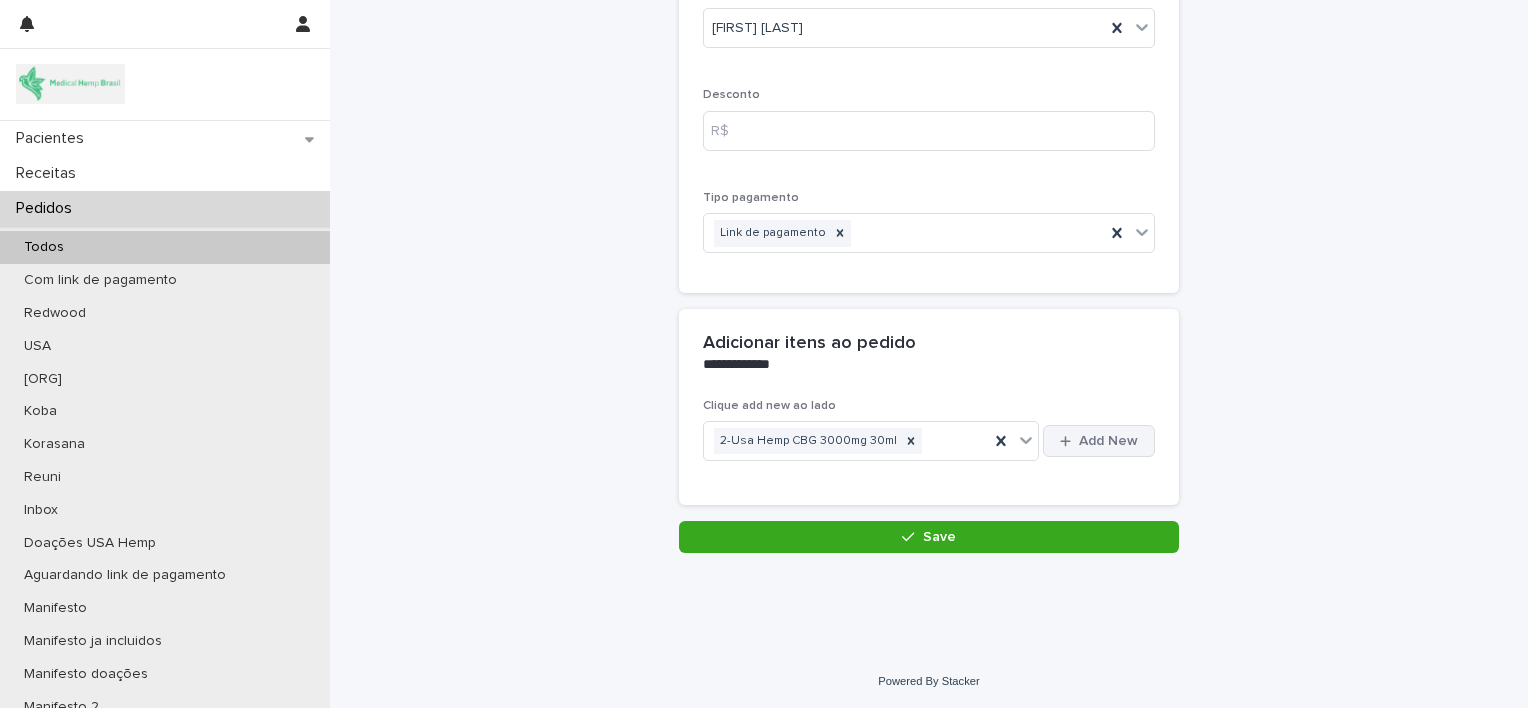 click on "Add New" at bounding box center (1108, 441) 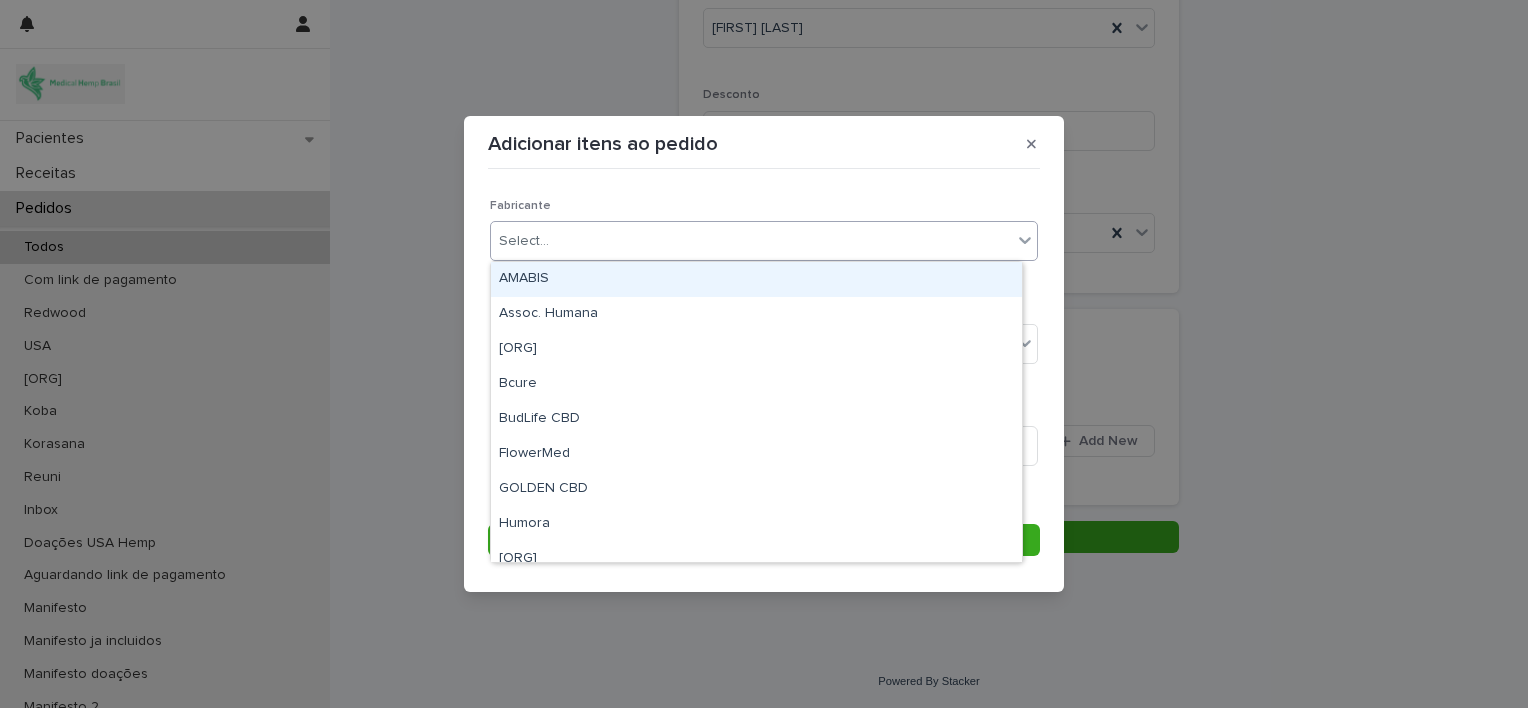 click on "Select..." at bounding box center (751, 241) 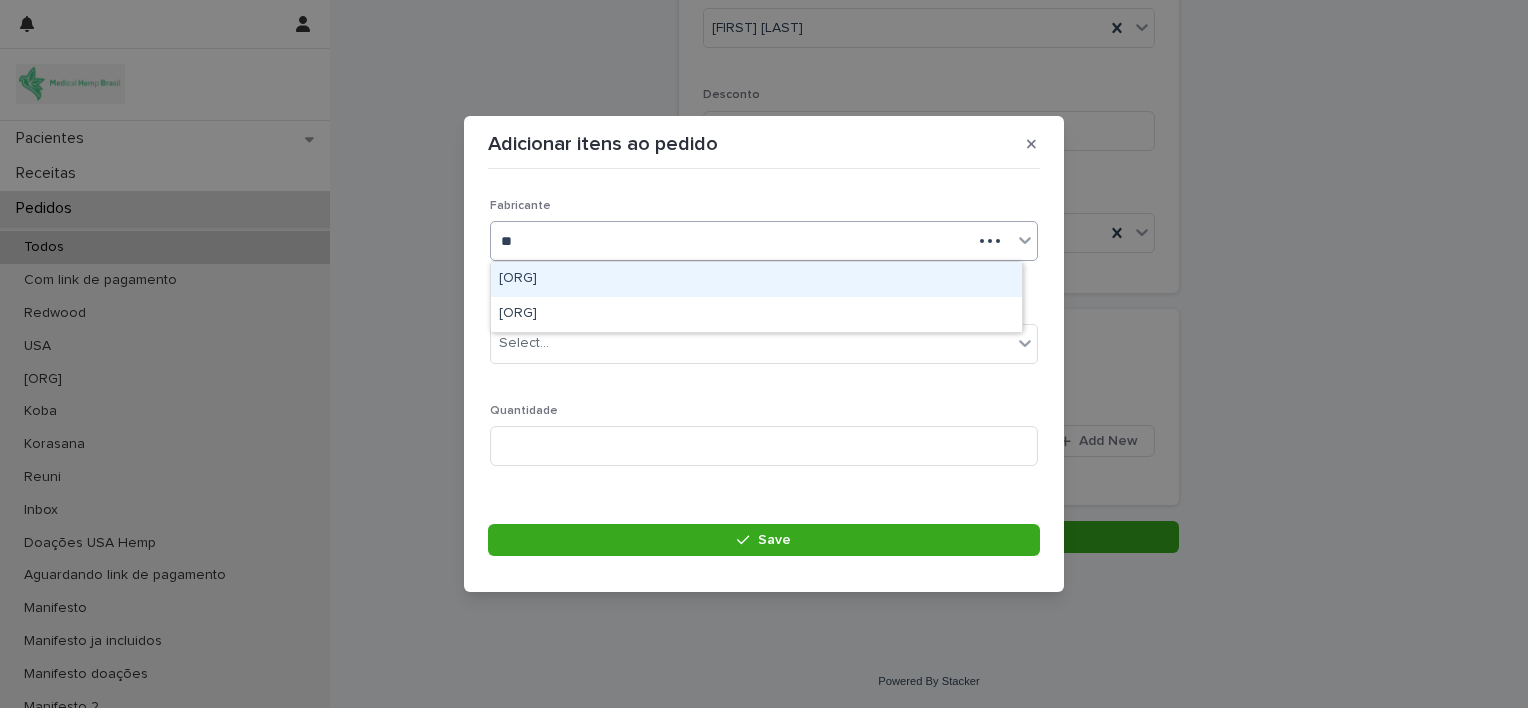 type on "***" 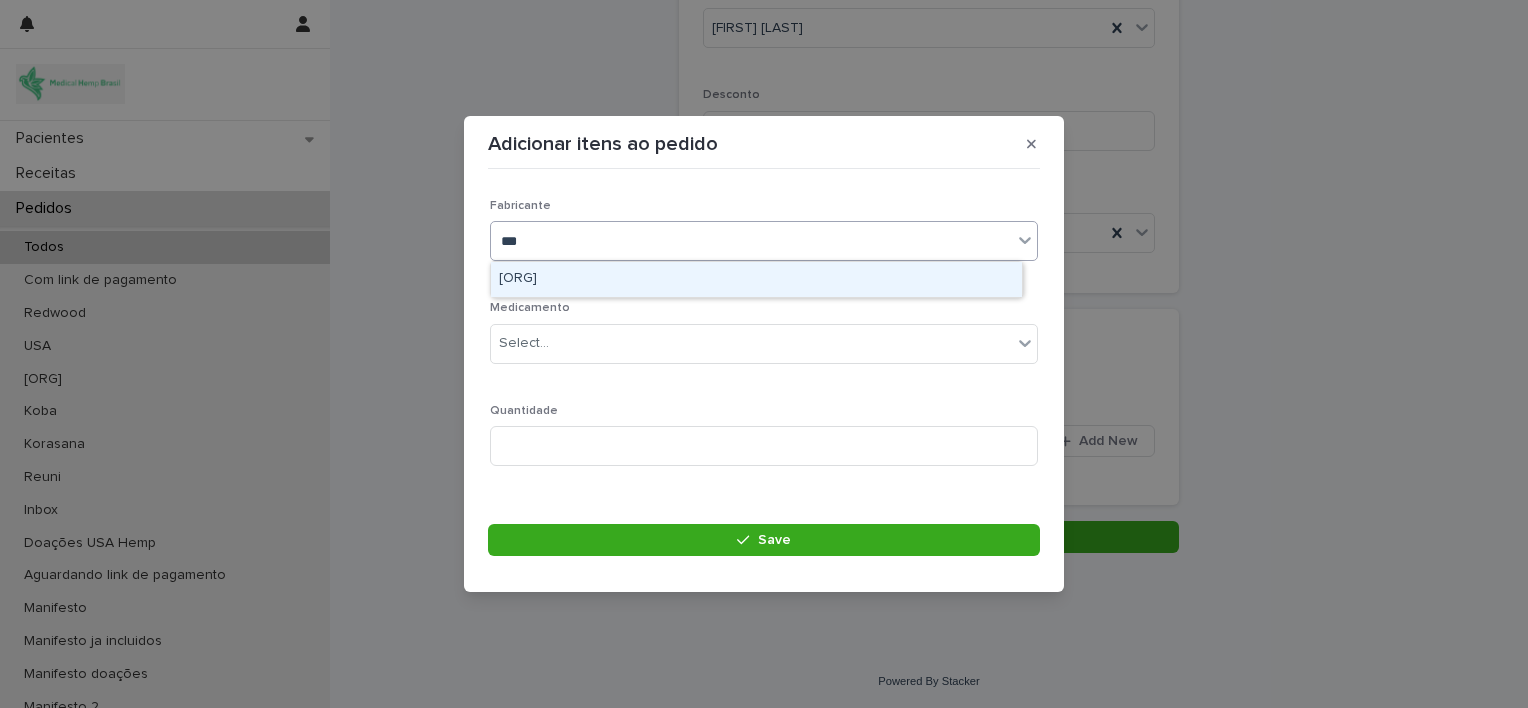 click on "[ORG]" at bounding box center [756, 279] 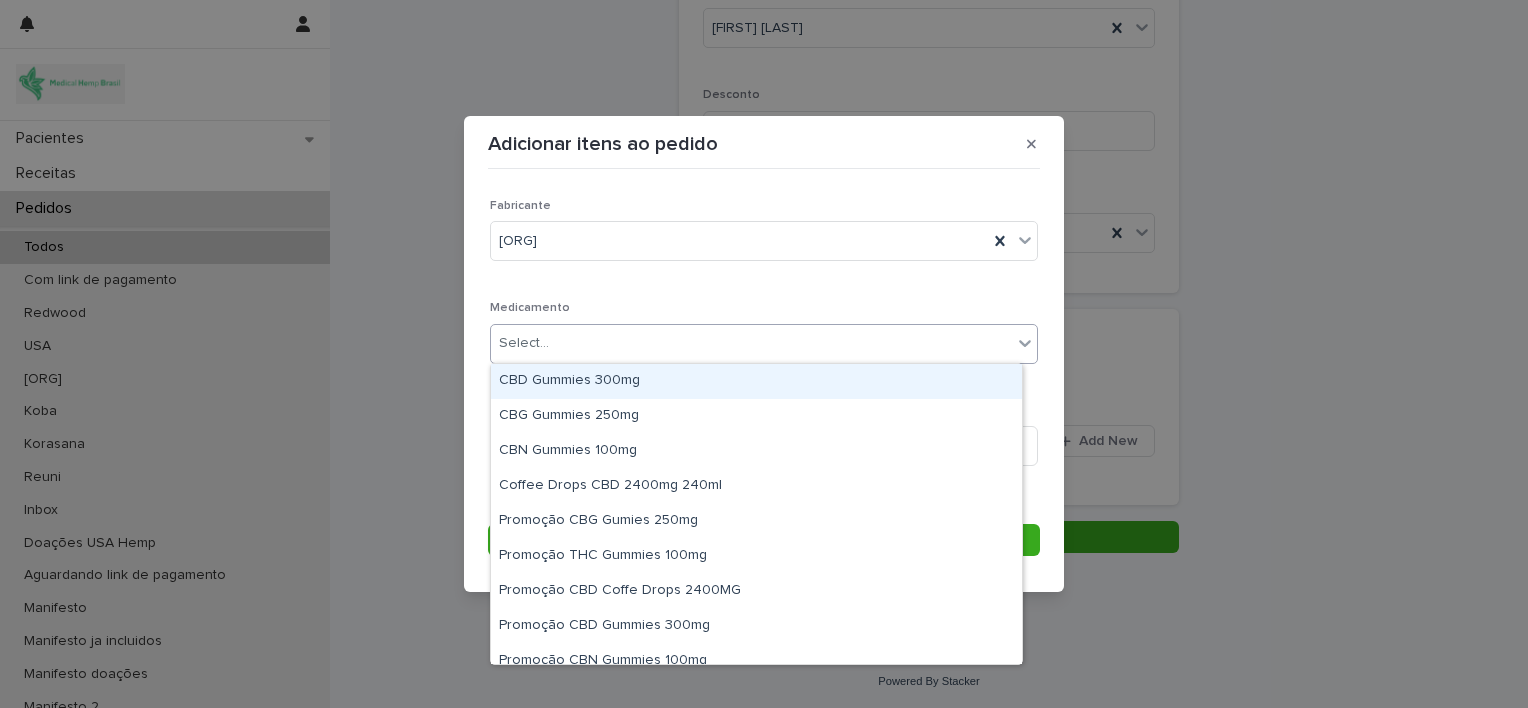click on "Select..." at bounding box center (751, 343) 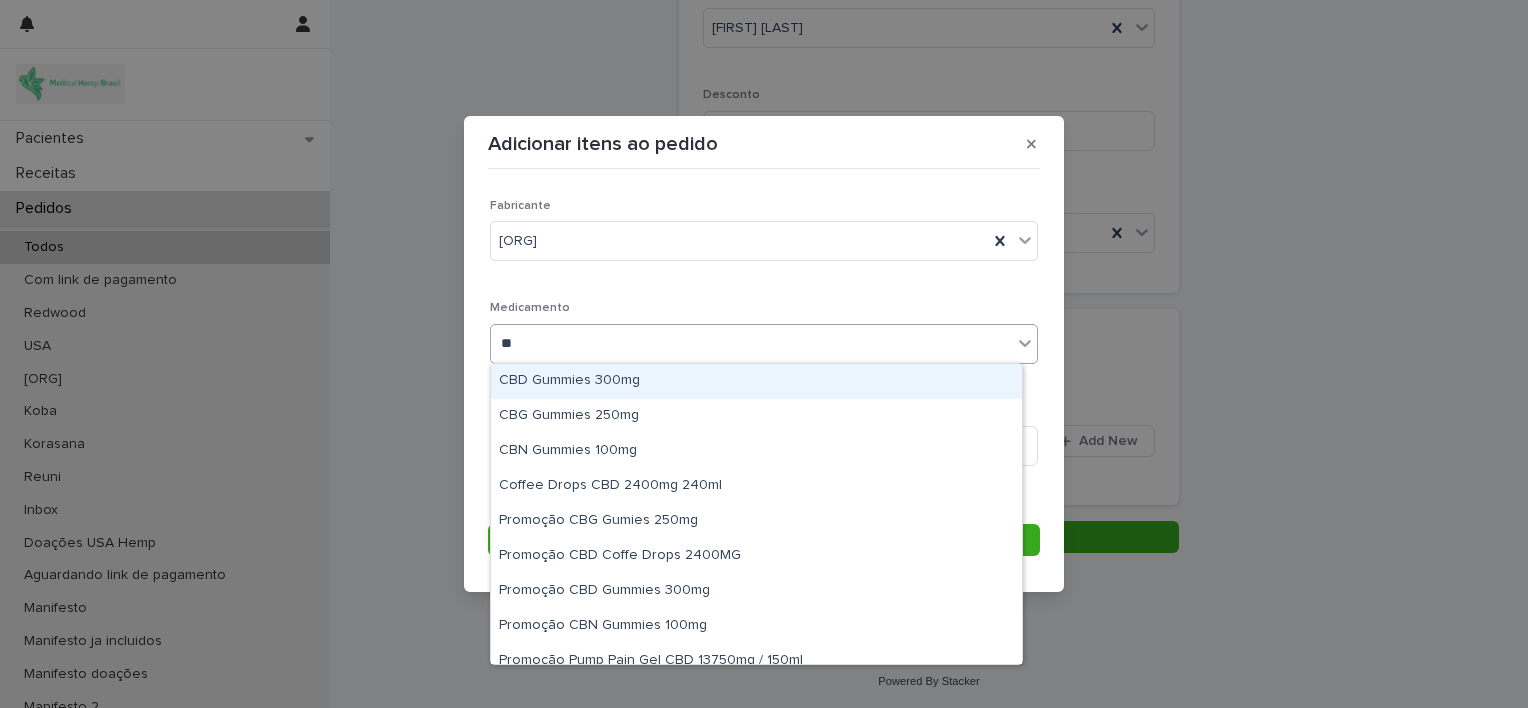 type on "***" 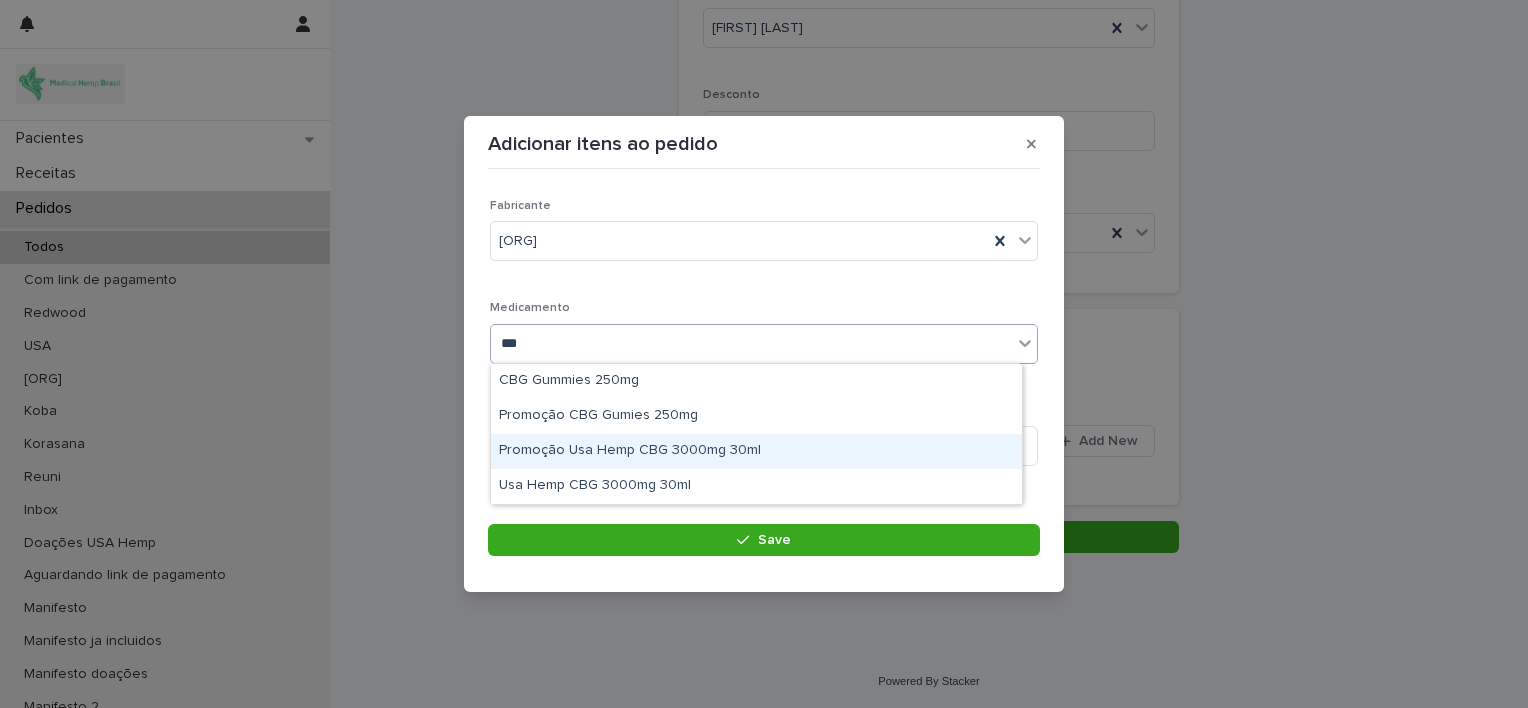 click on "Promoção Usa Hemp CBG 3000mg 30ml" at bounding box center [756, 451] 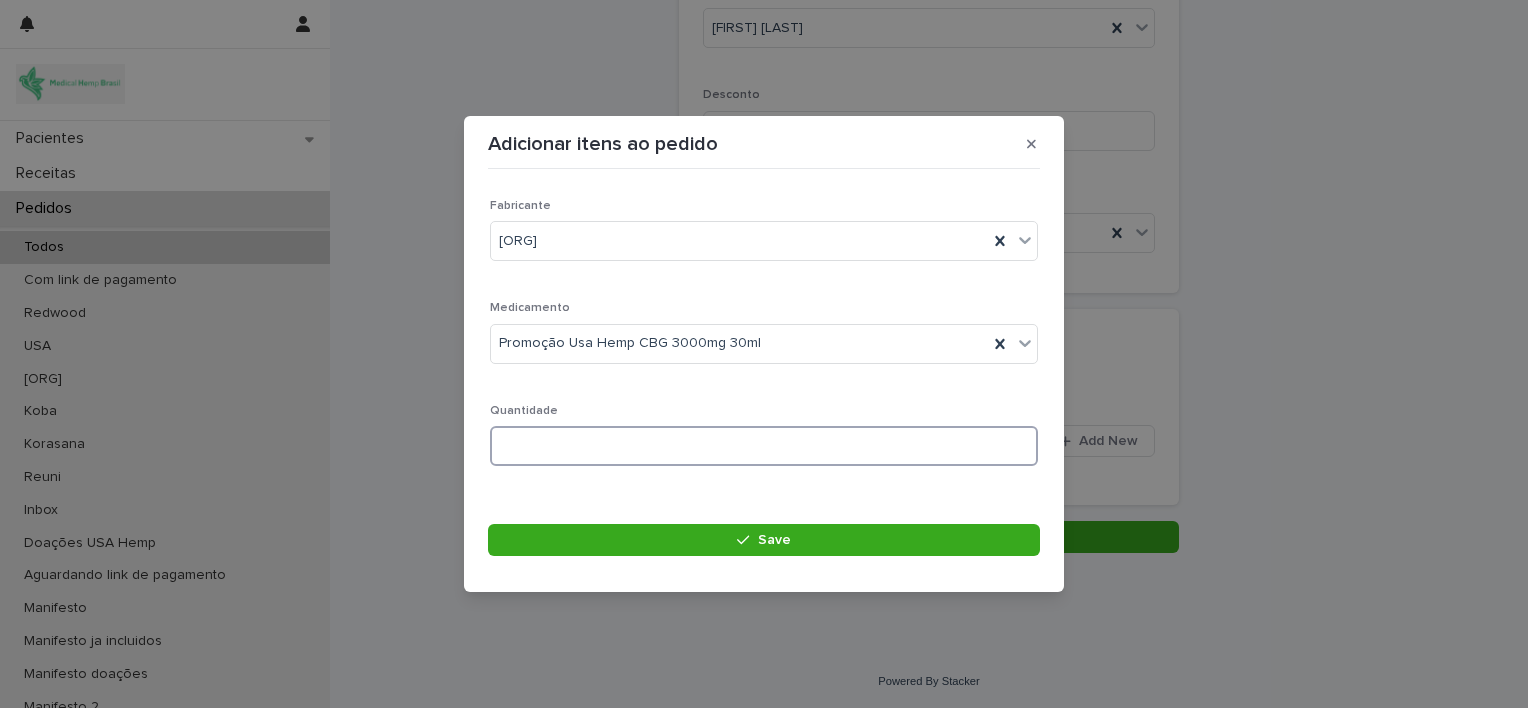 click at bounding box center (764, 446) 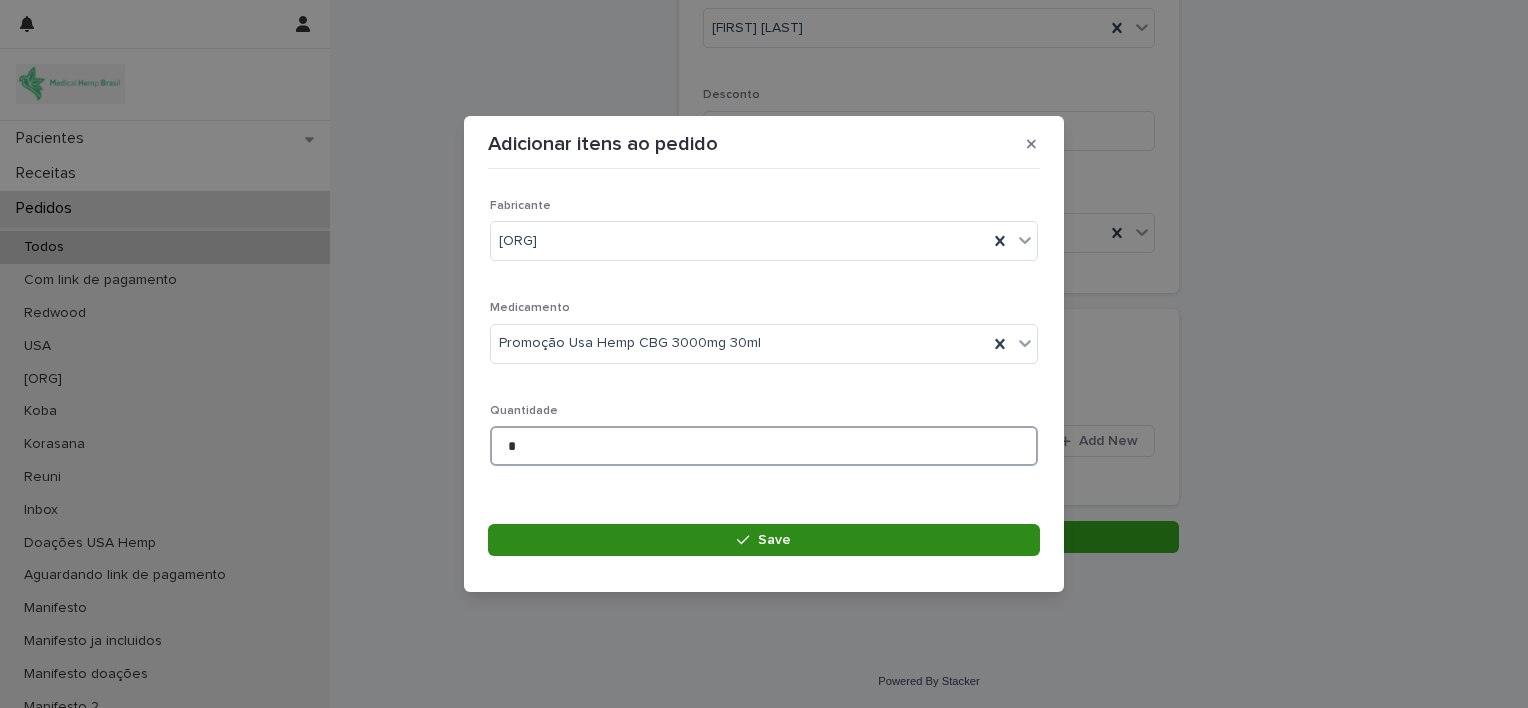 type on "*" 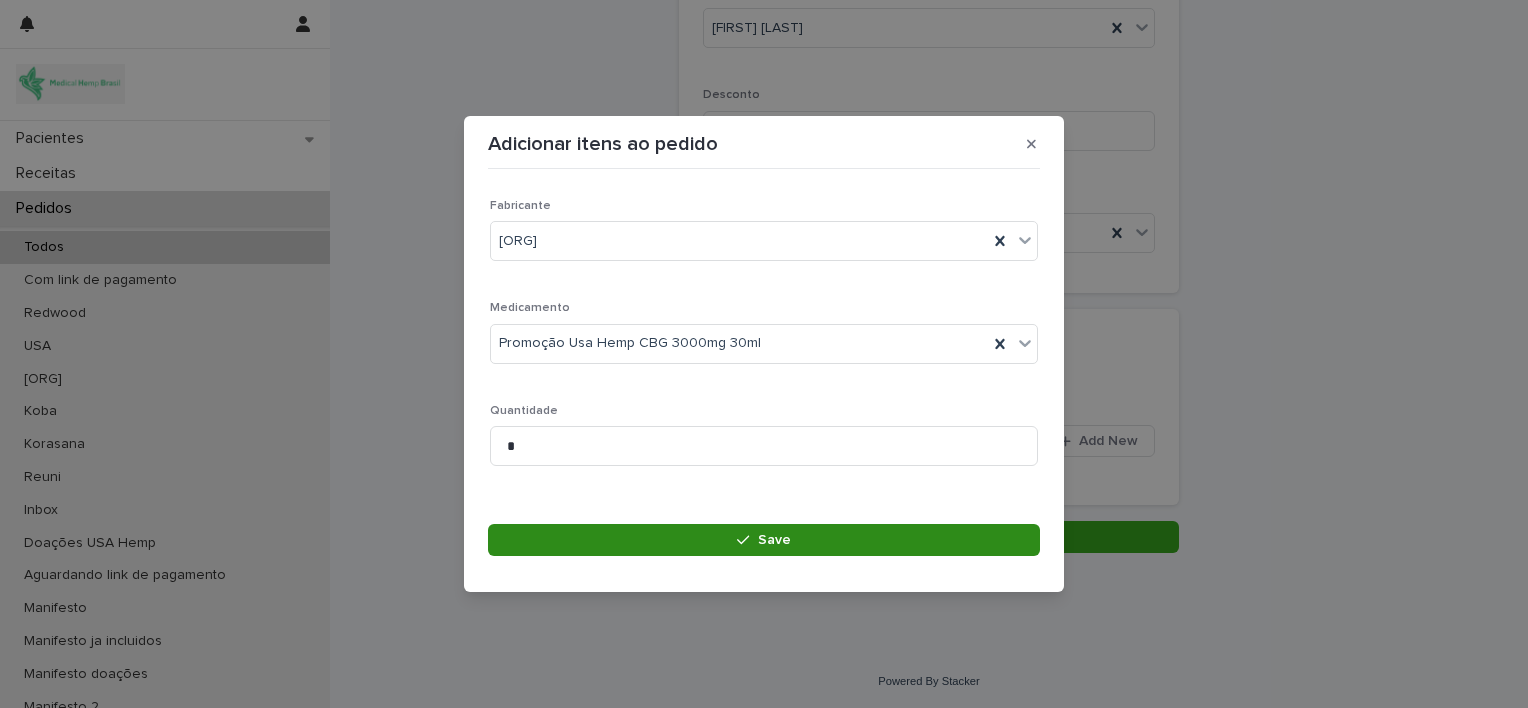 click on "Save" at bounding box center [764, 540] 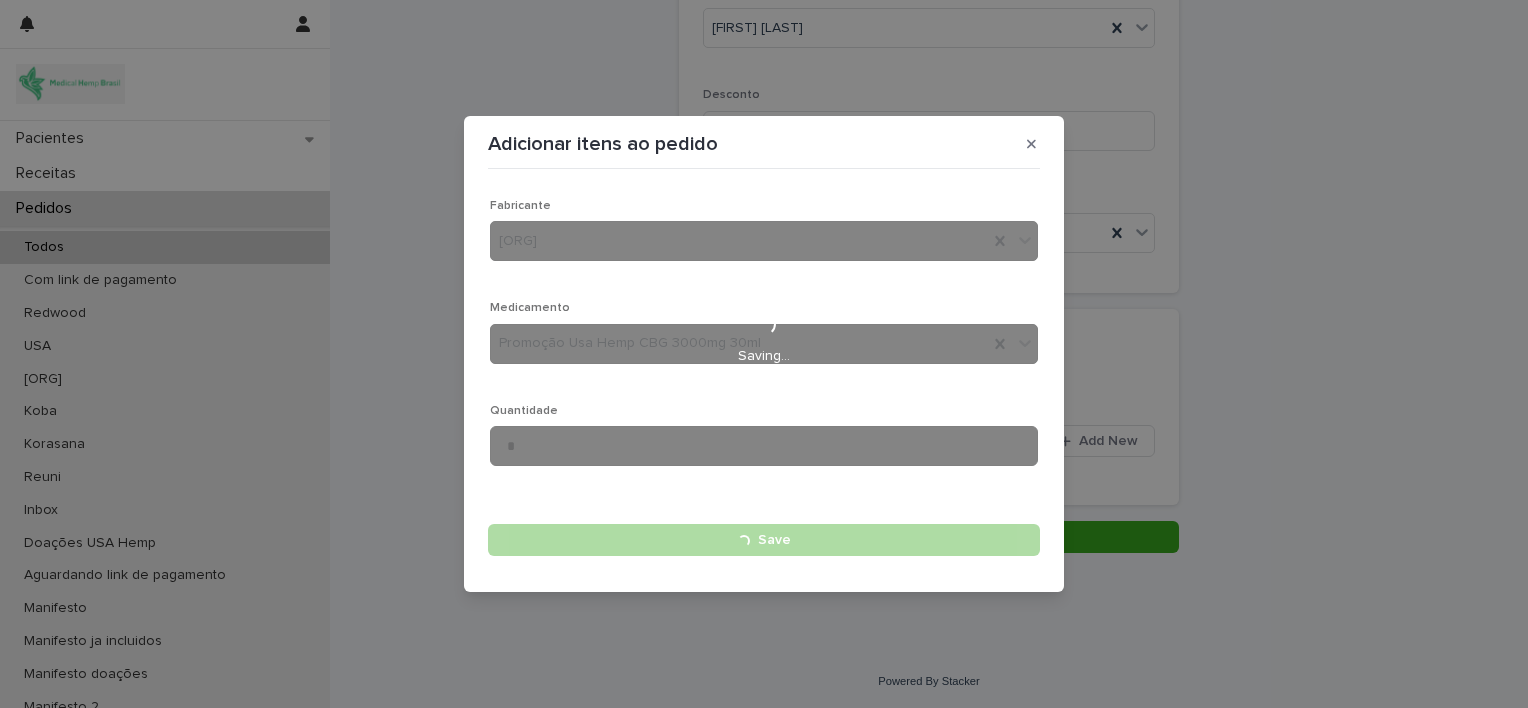 type 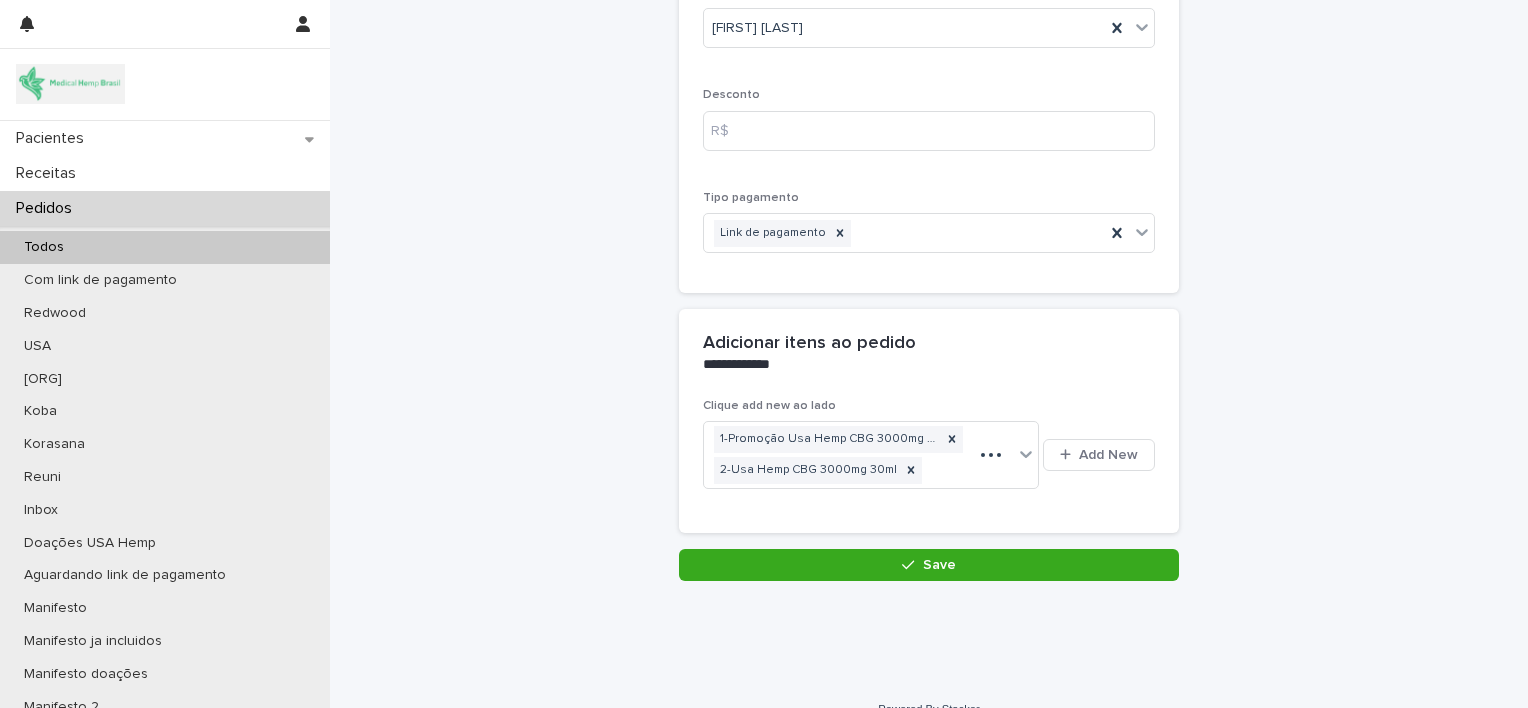scroll, scrollTop: 269, scrollLeft: 0, axis: vertical 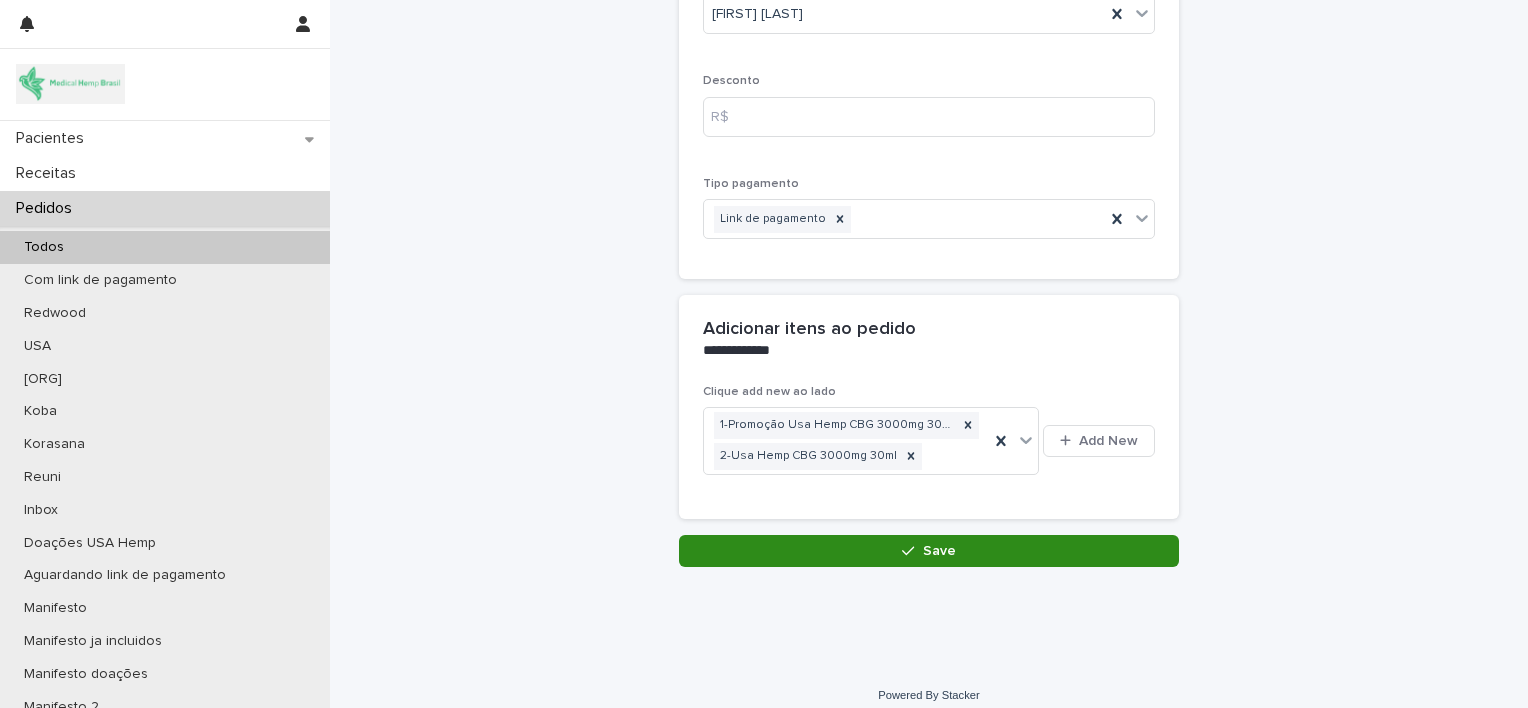 click 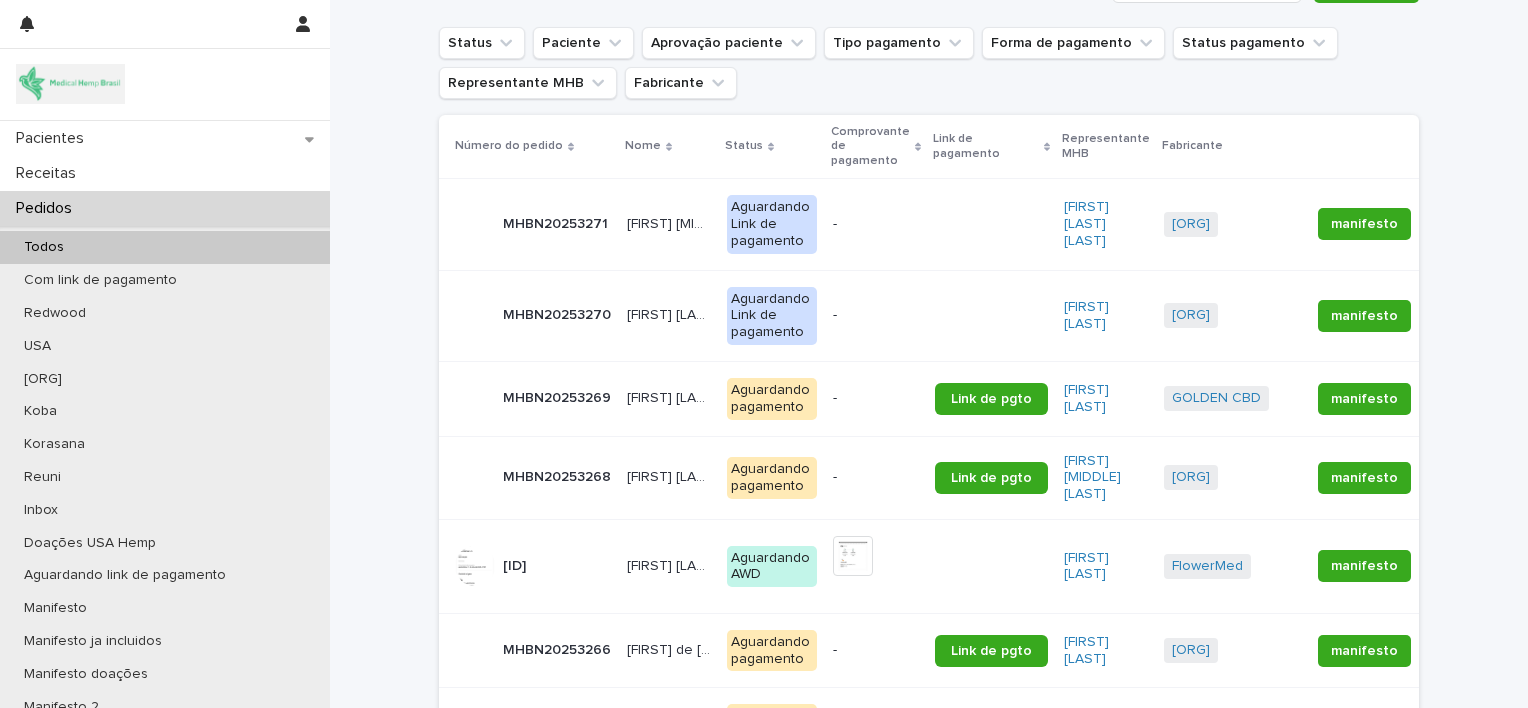 scroll, scrollTop: 0, scrollLeft: 0, axis: both 